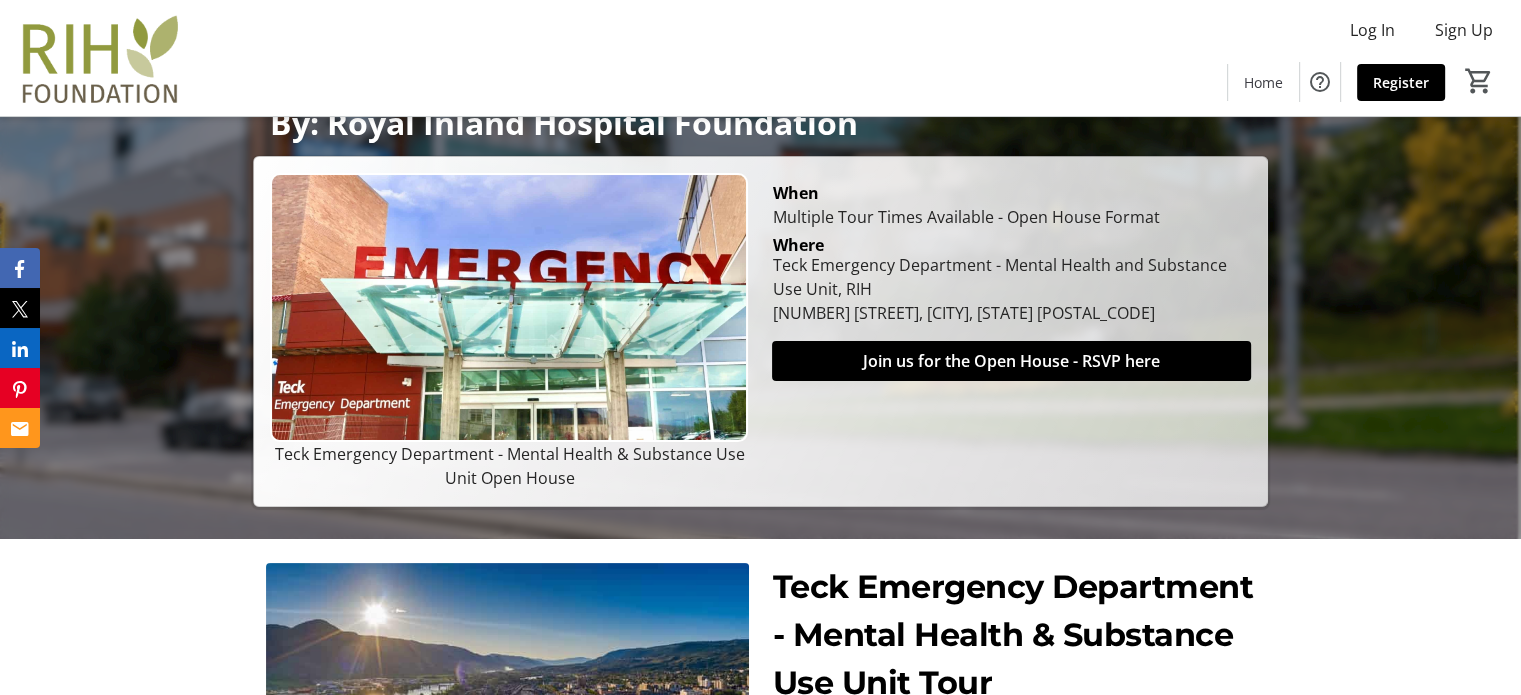 scroll, scrollTop: 0, scrollLeft: 0, axis: both 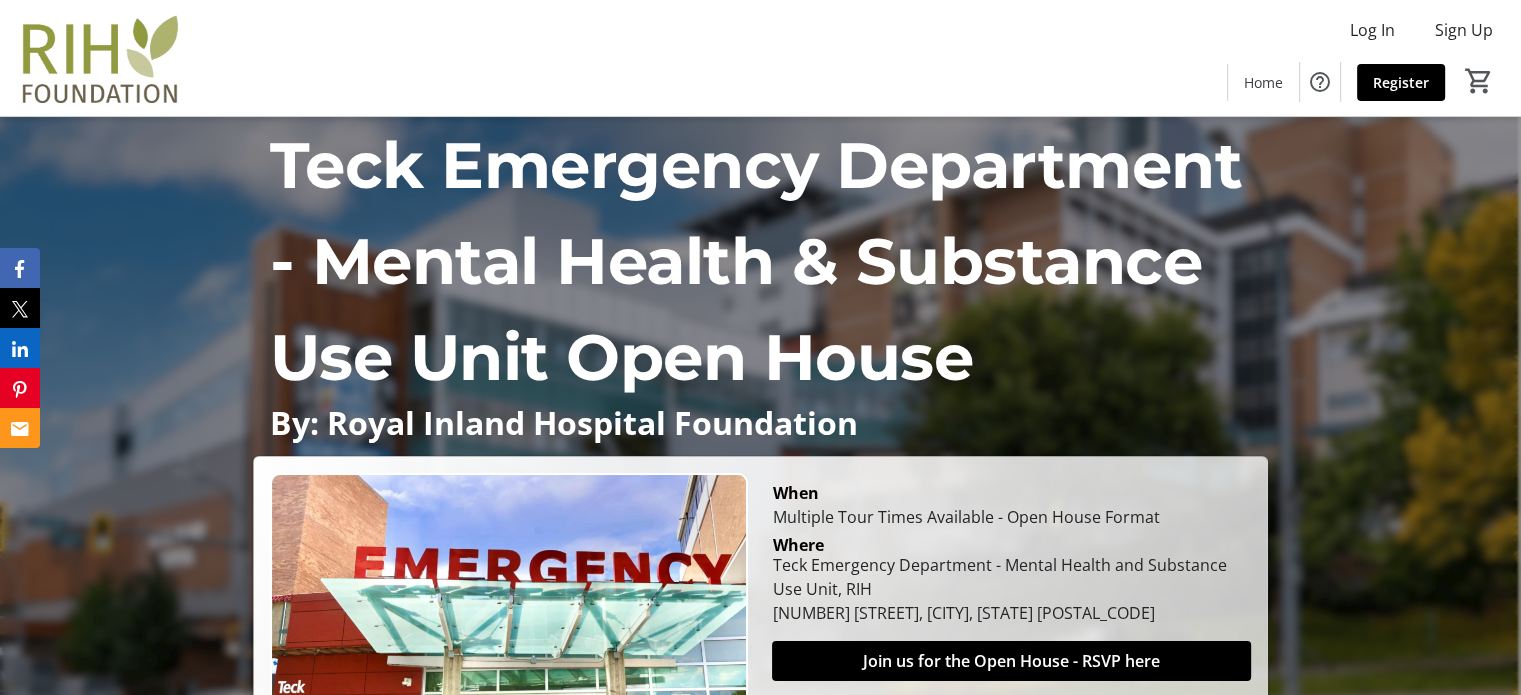click on "Teck Emergency Department - Mental Health and Substance Use Unit, RIH" at bounding box center (1011, 577) 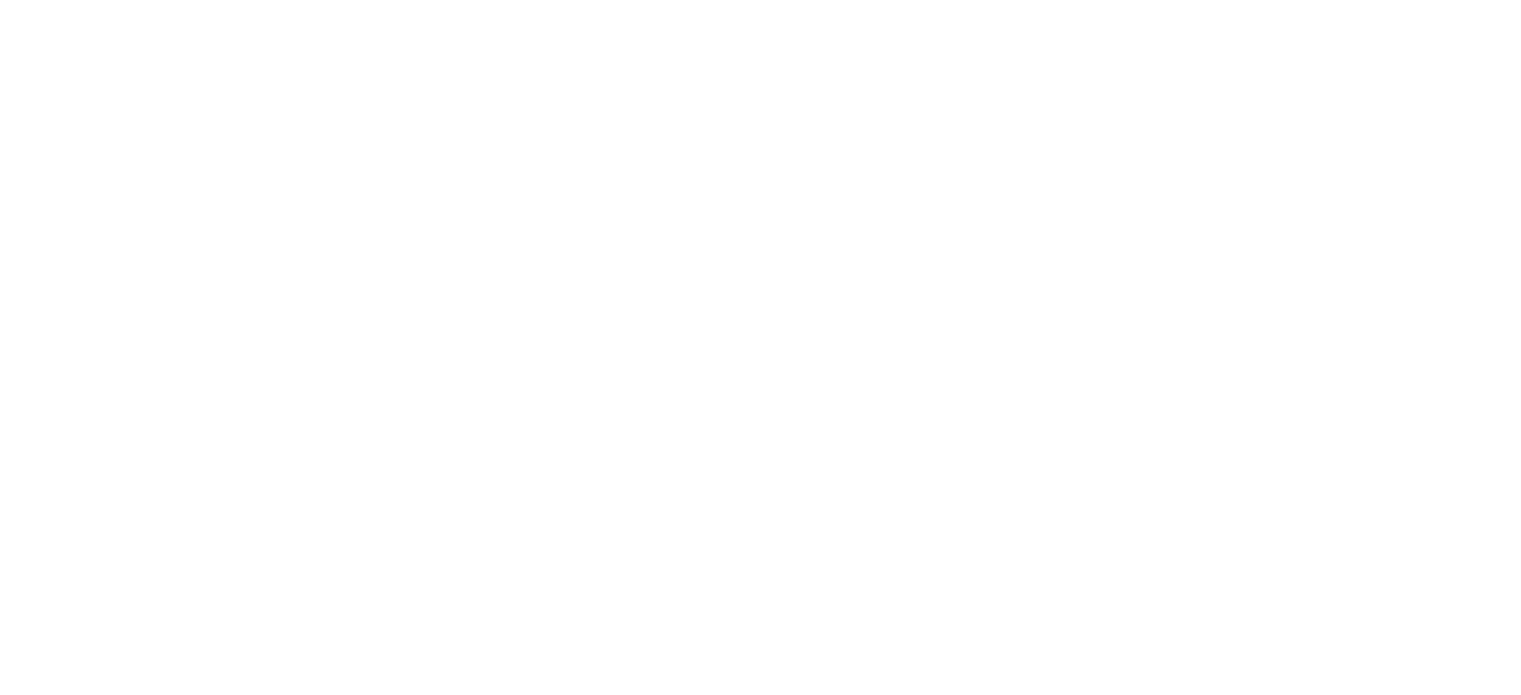 scroll, scrollTop: 0, scrollLeft: 0, axis: both 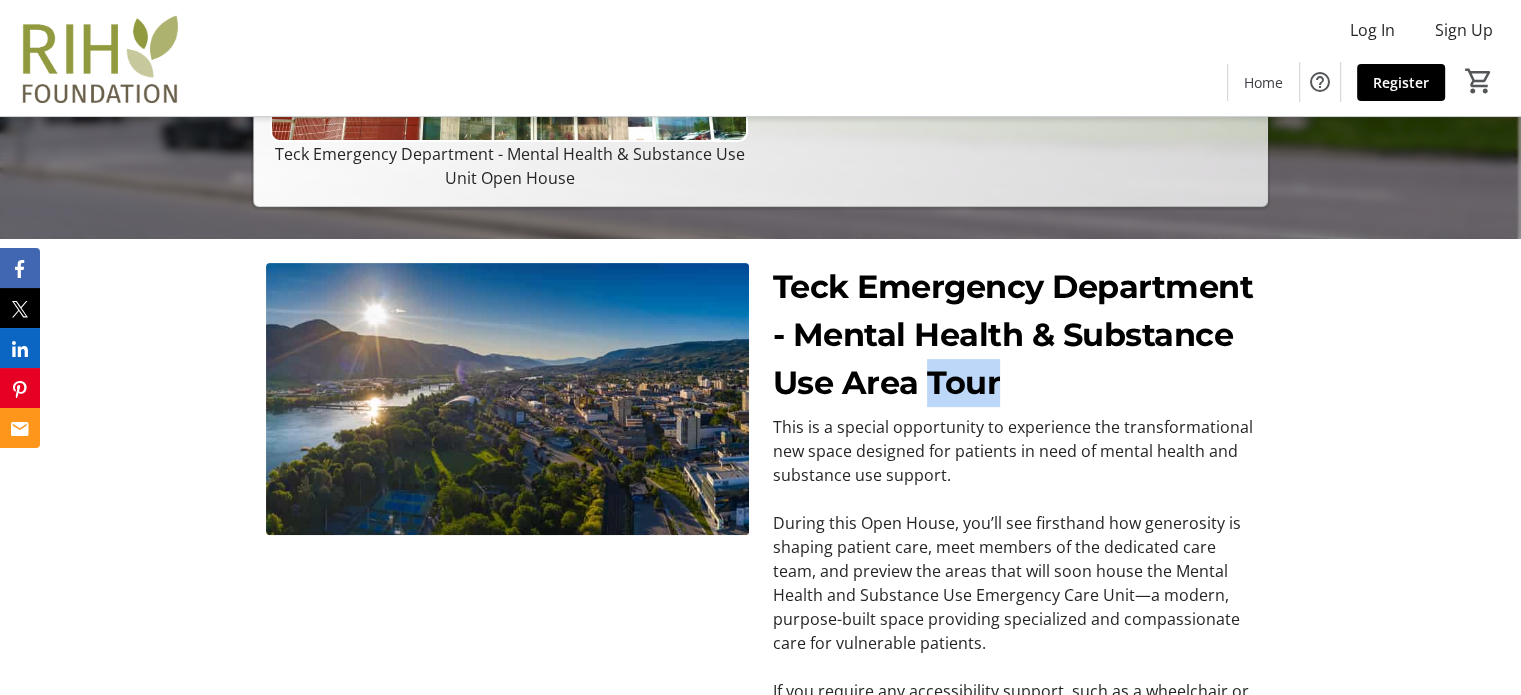 drag, startPoint x: 1000, startPoint y: 380, endPoint x: 922, endPoint y: 379, distance: 78.00641 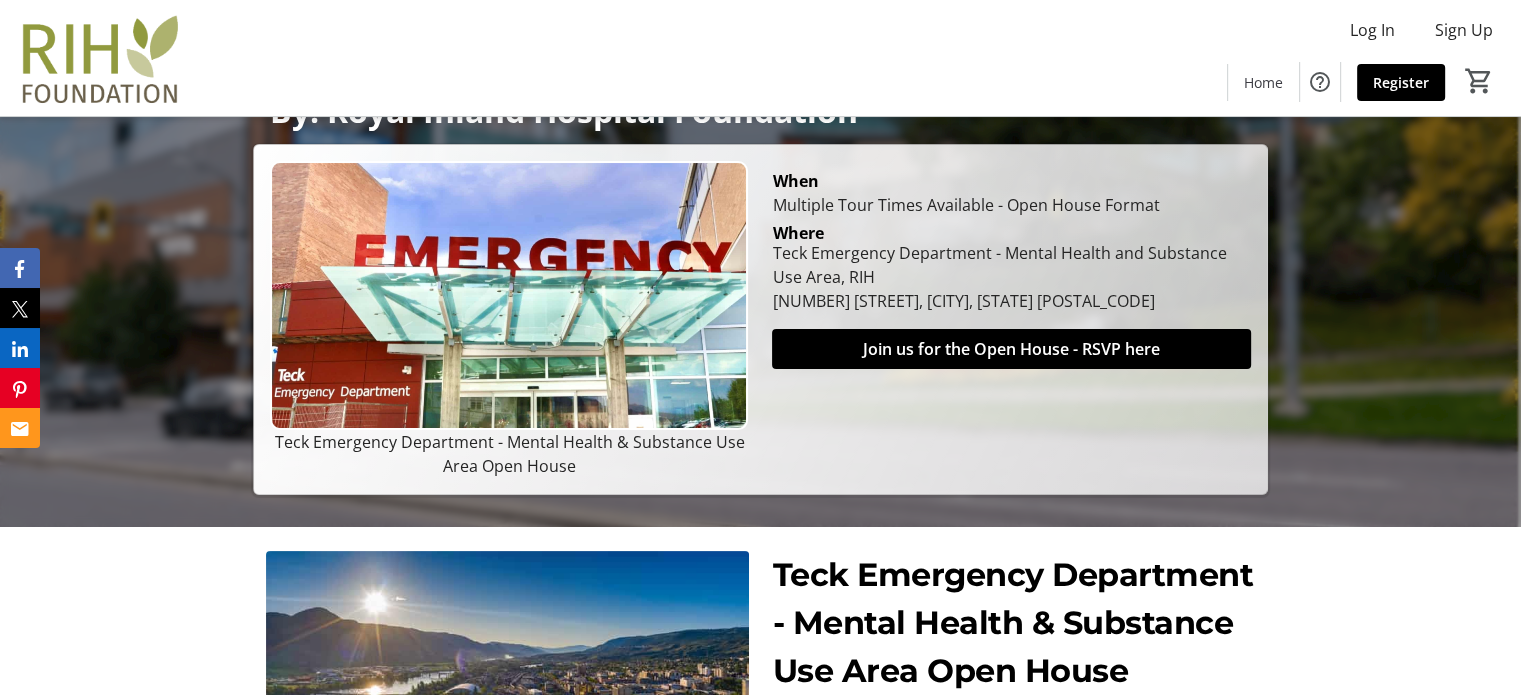 scroll, scrollTop: 0, scrollLeft: 0, axis: both 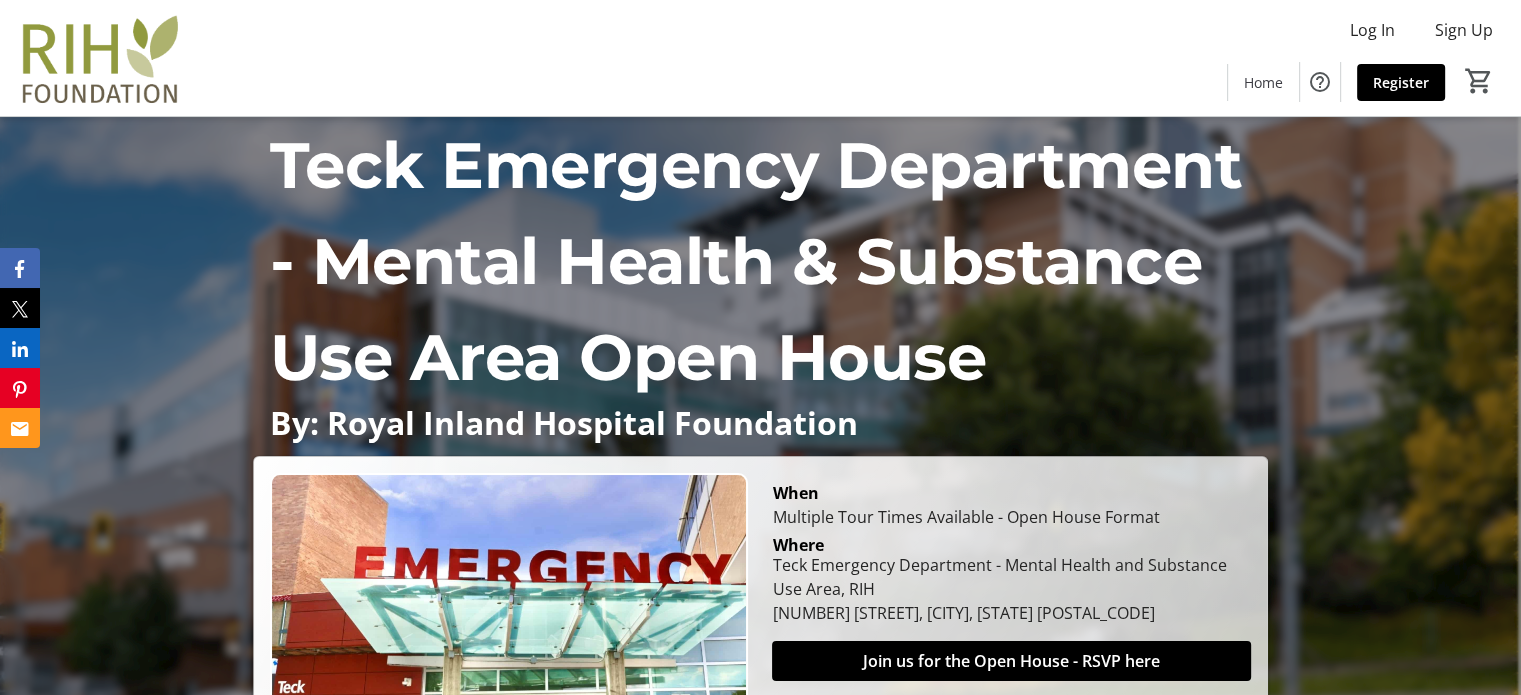 click on "Teck Emergency Department - Mental Health & Substance Use Area Open House" at bounding box center [760, 261] 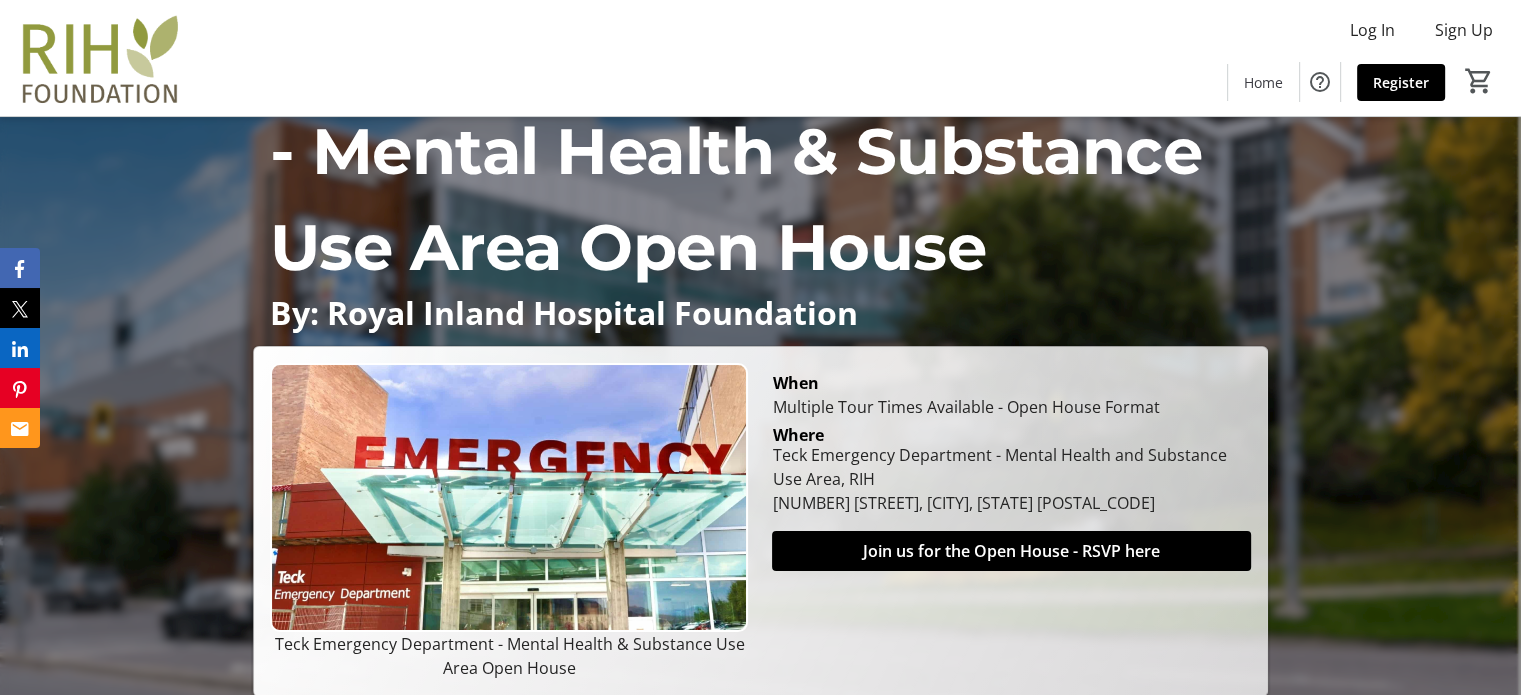 scroll, scrollTop: 100, scrollLeft: 0, axis: vertical 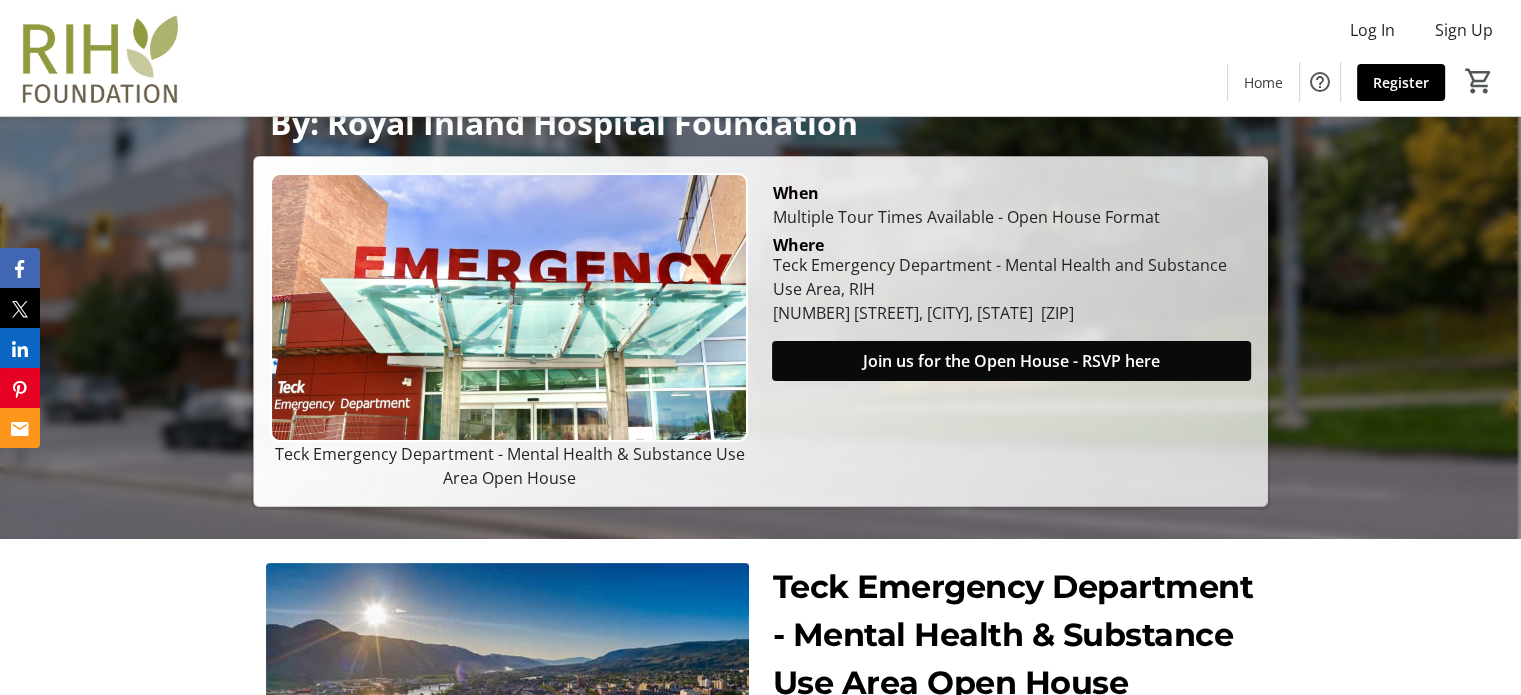 click on "Join us for the Open House - RSVP here" at bounding box center [1011, 361] 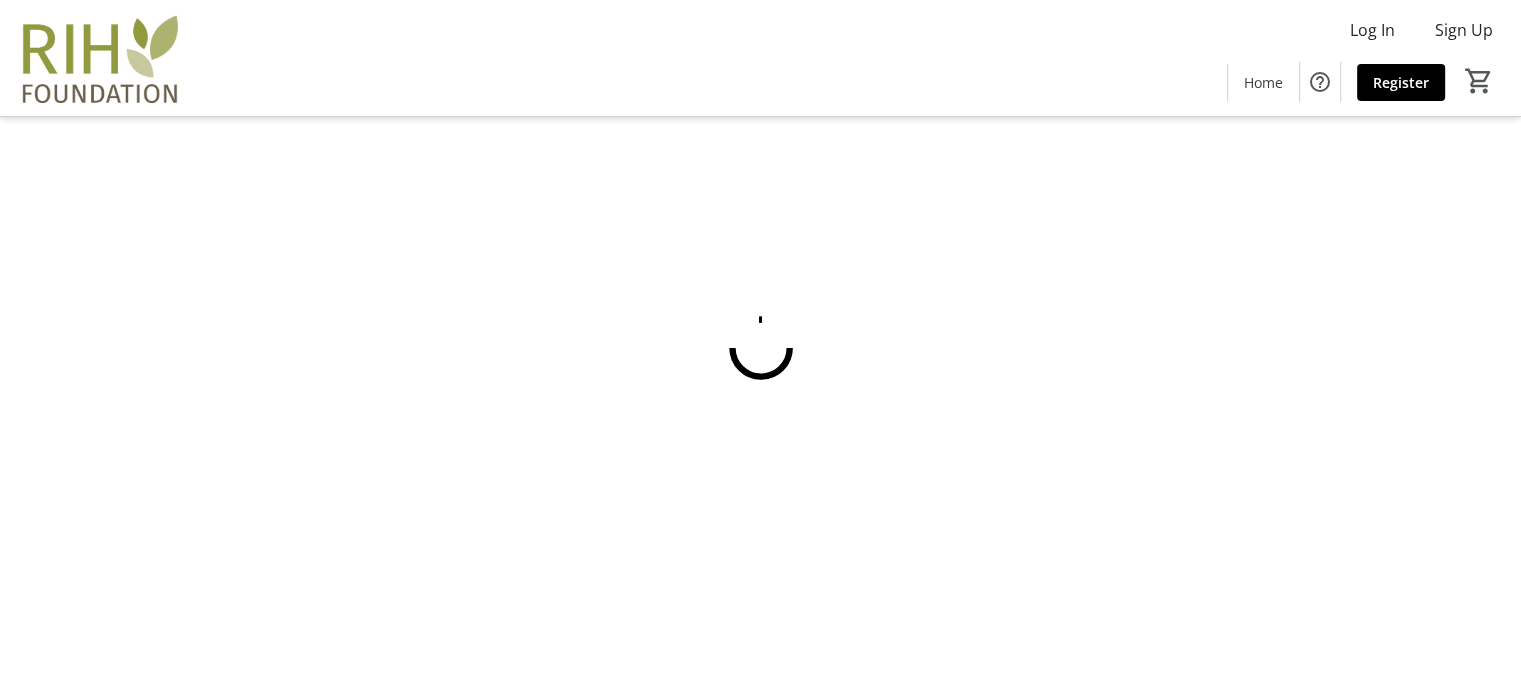 scroll, scrollTop: 0, scrollLeft: 0, axis: both 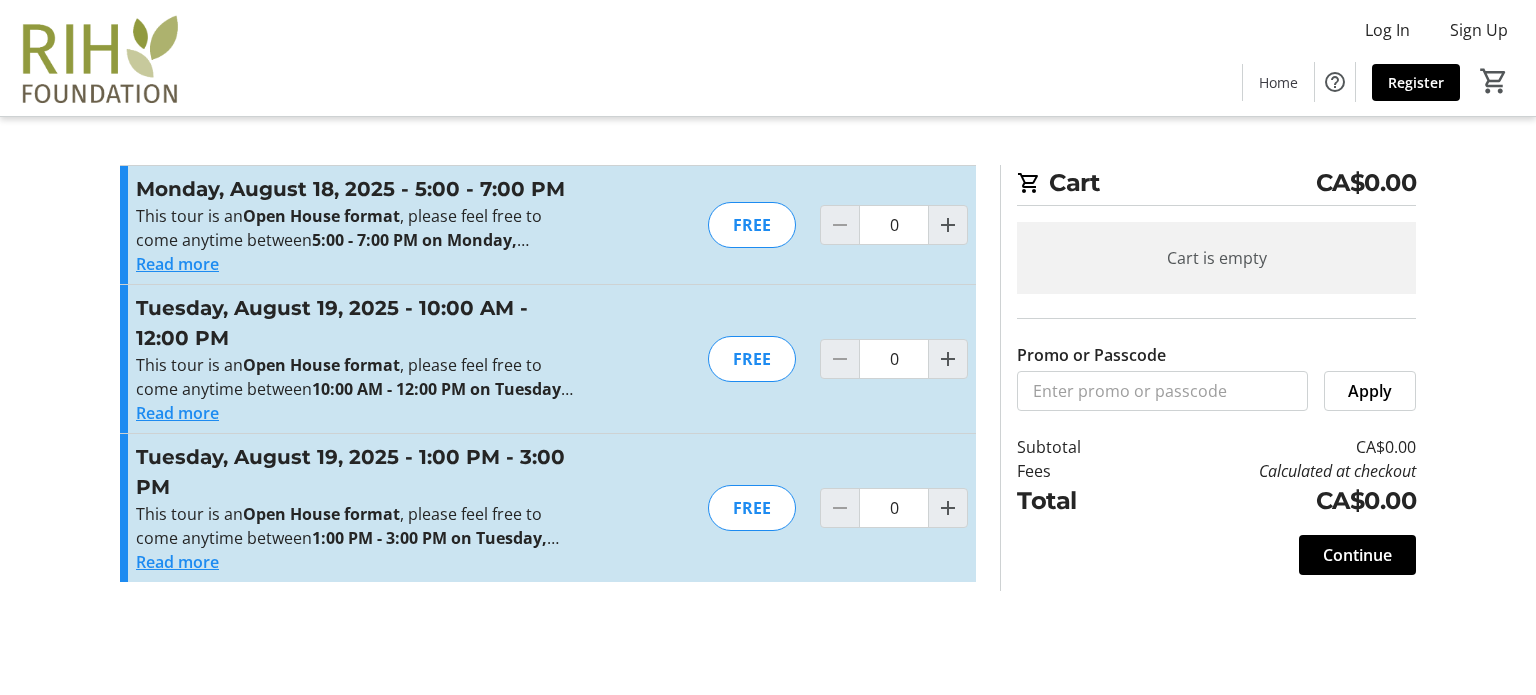 click on "Read more" 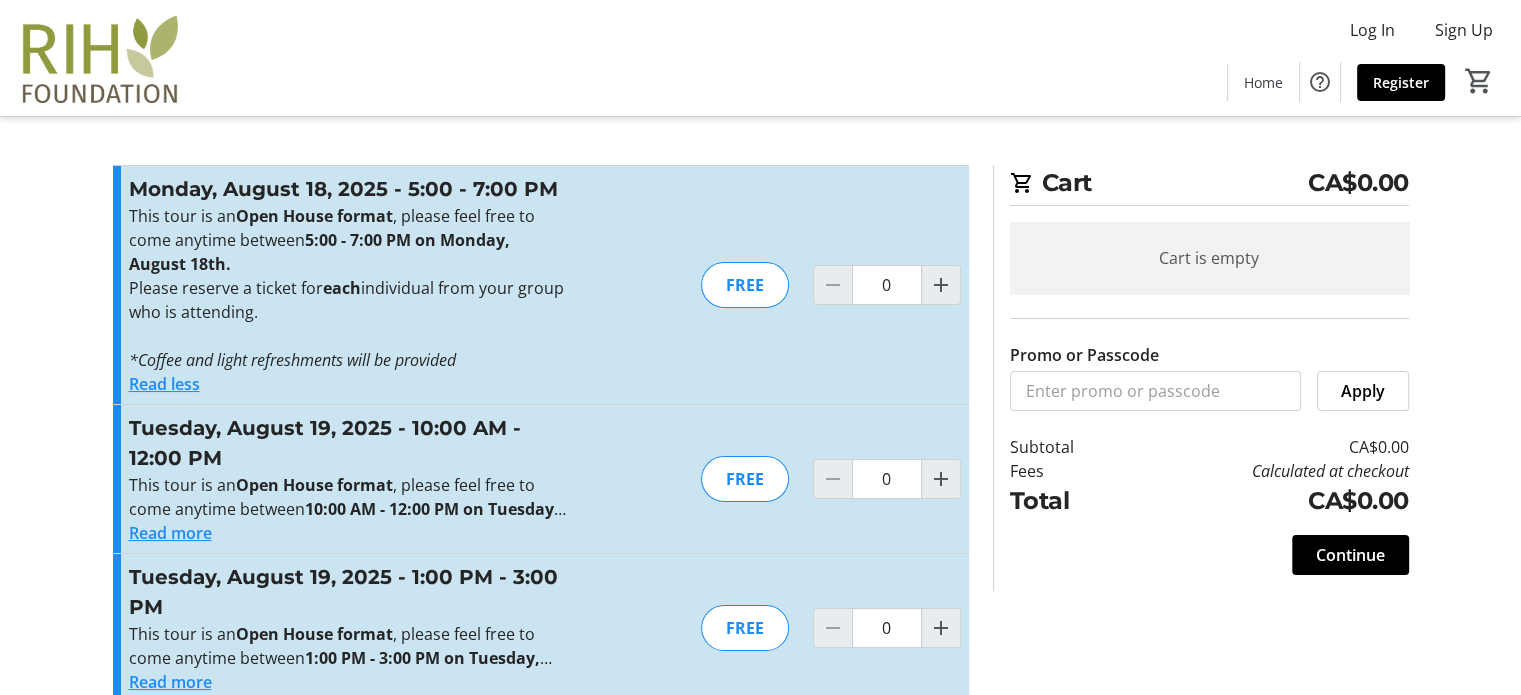 click on "Read more" 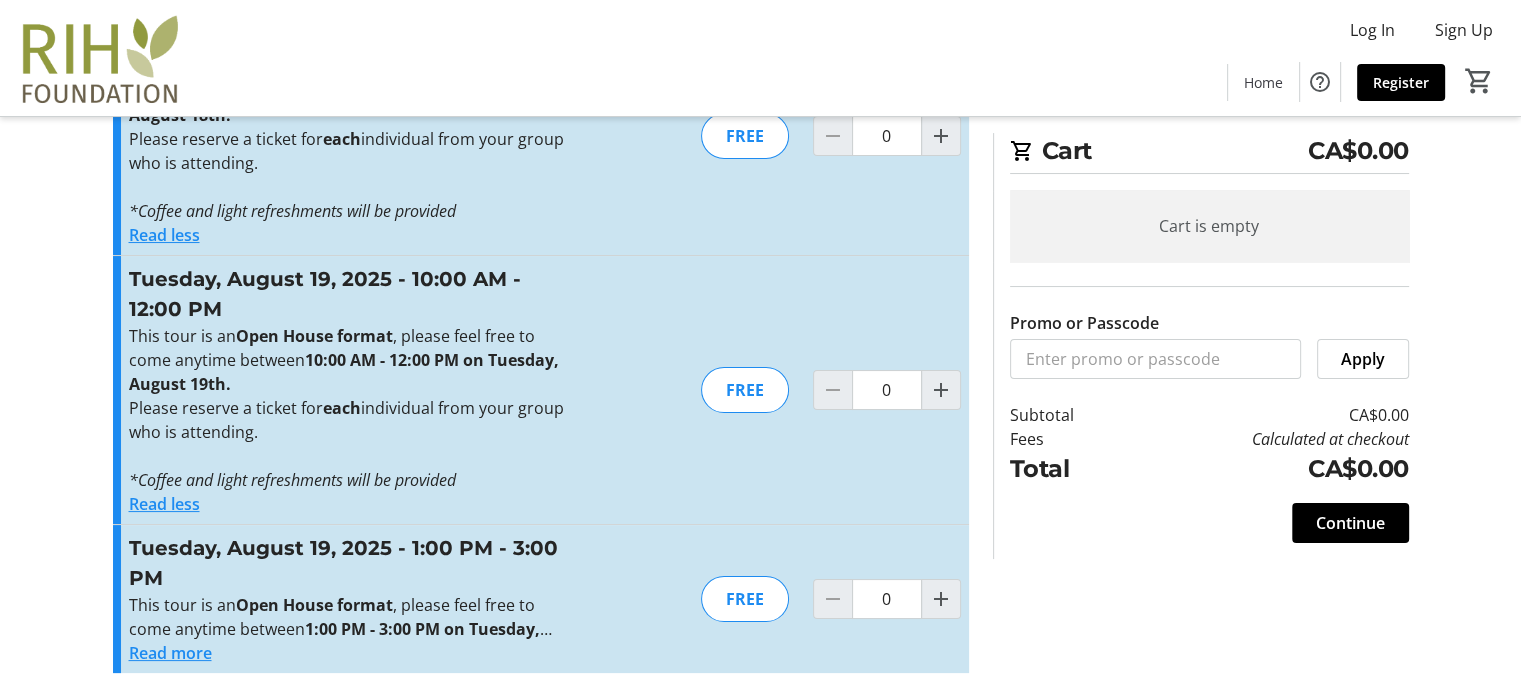scroll, scrollTop: 150, scrollLeft: 0, axis: vertical 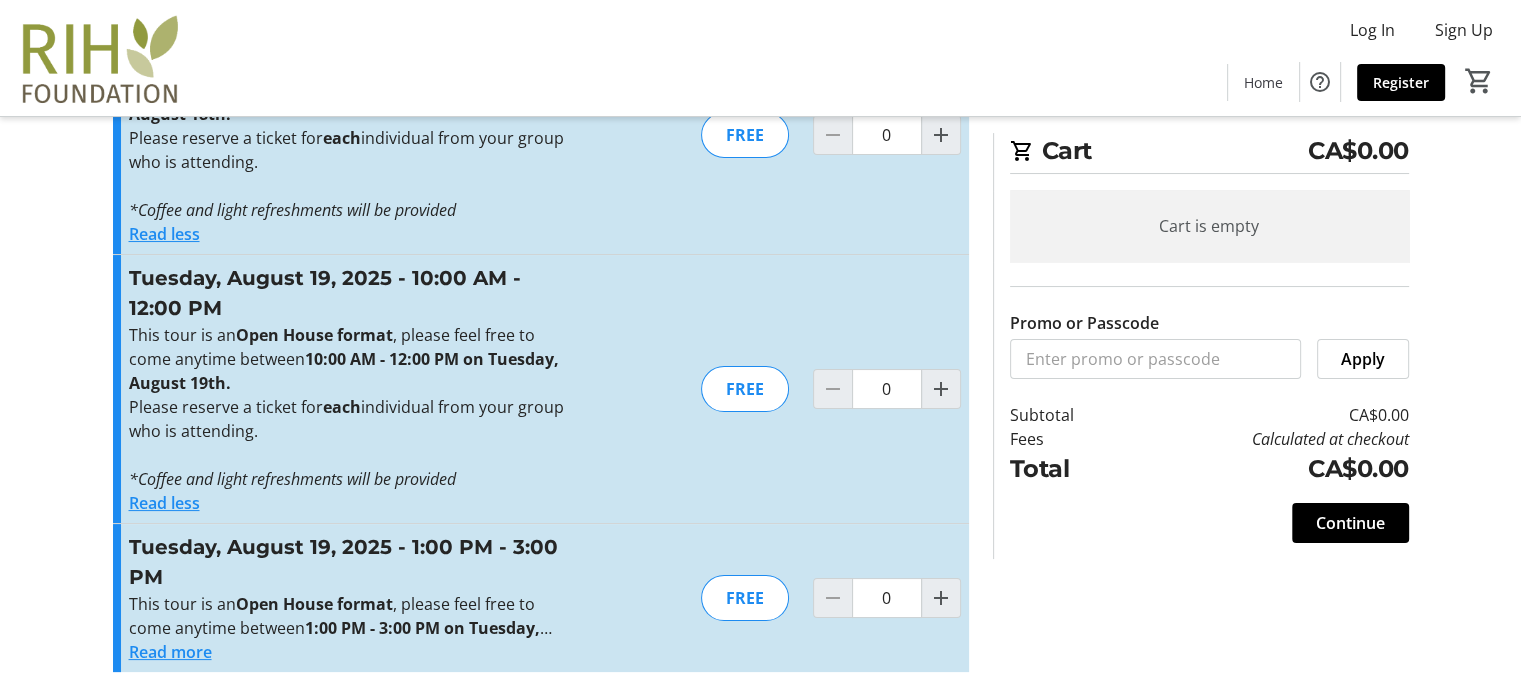 click on "Read more" 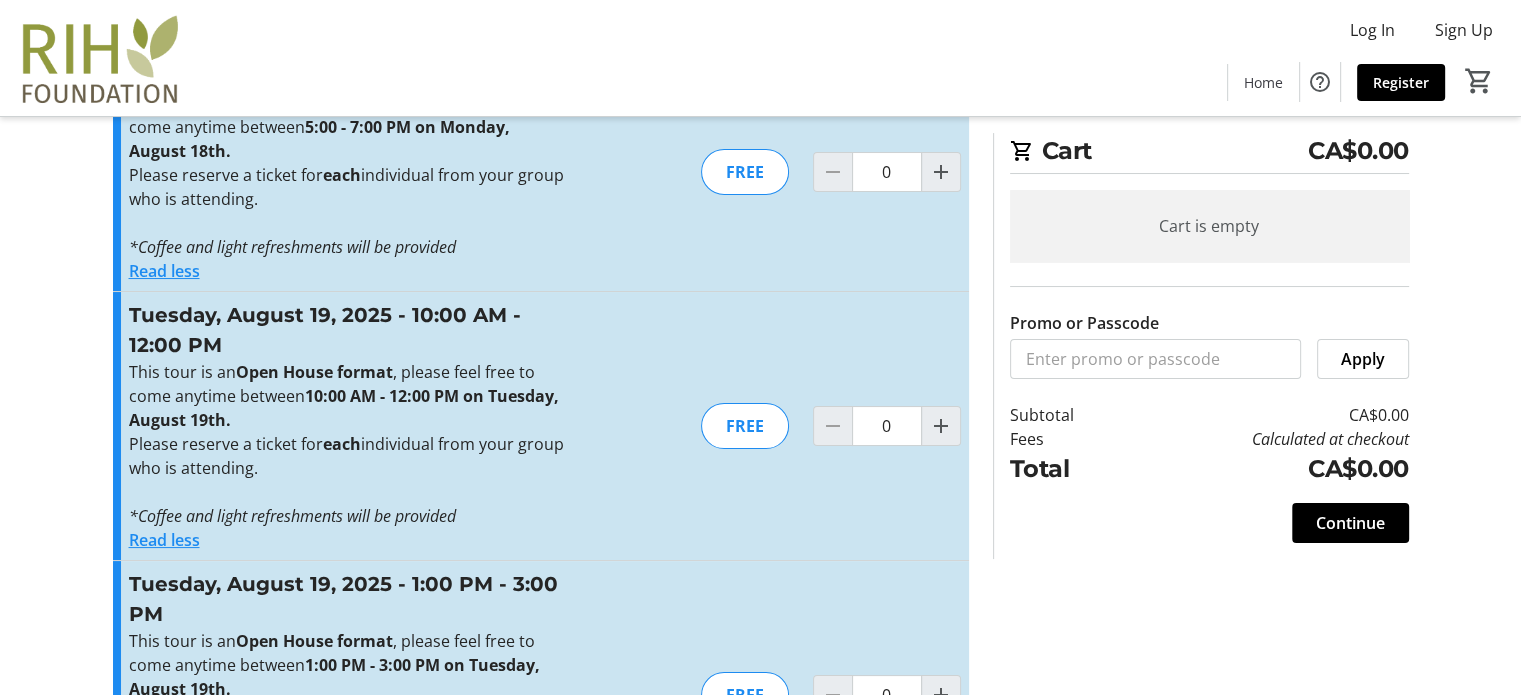 scroll, scrollTop: 0, scrollLeft: 0, axis: both 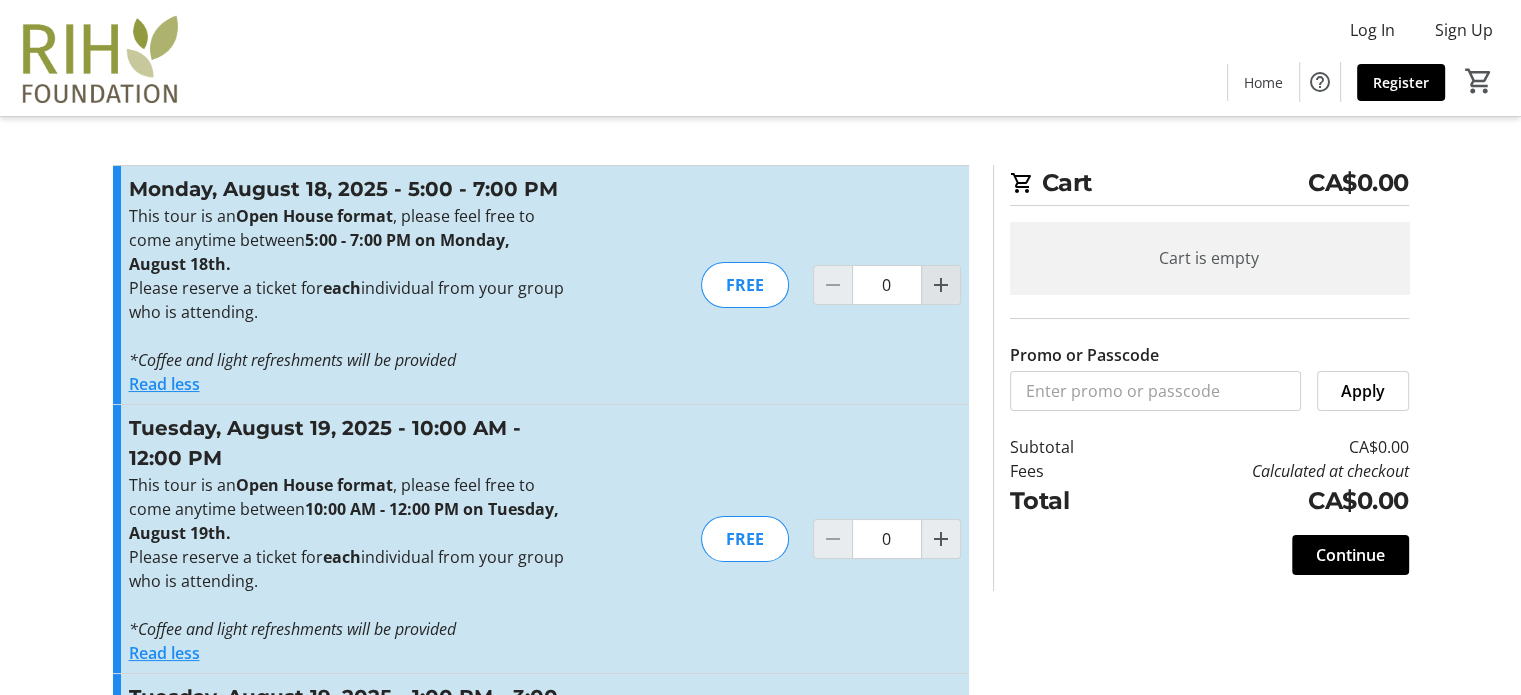 click 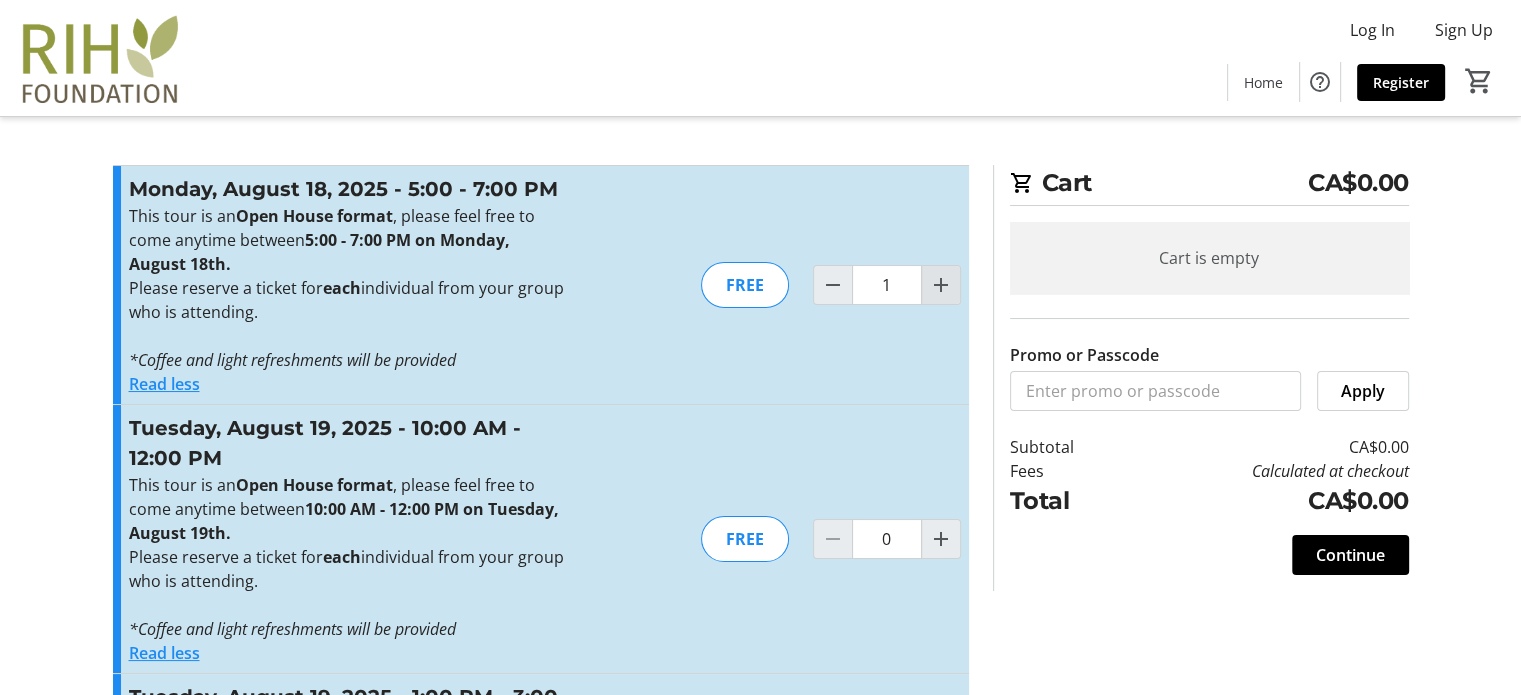 click 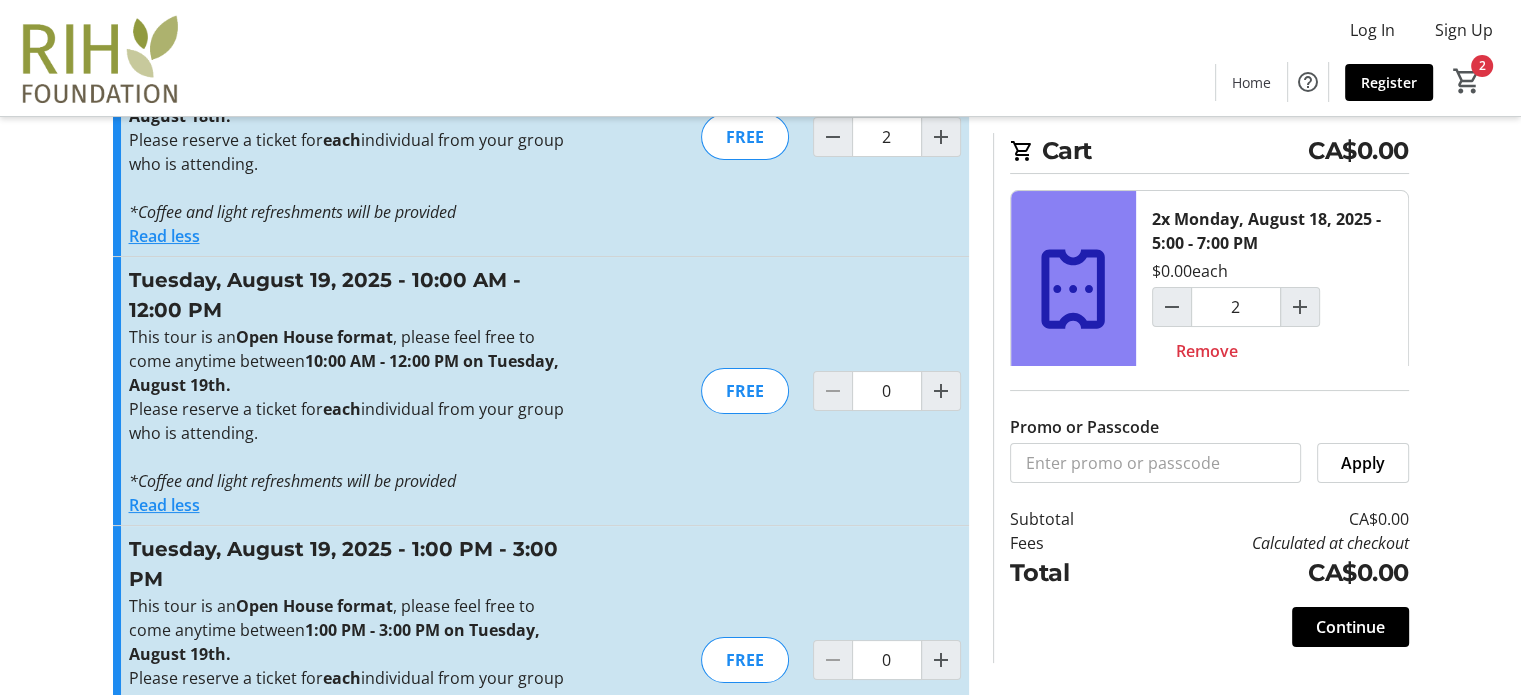scroll, scrollTop: 200, scrollLeft: 0, axis: vertical 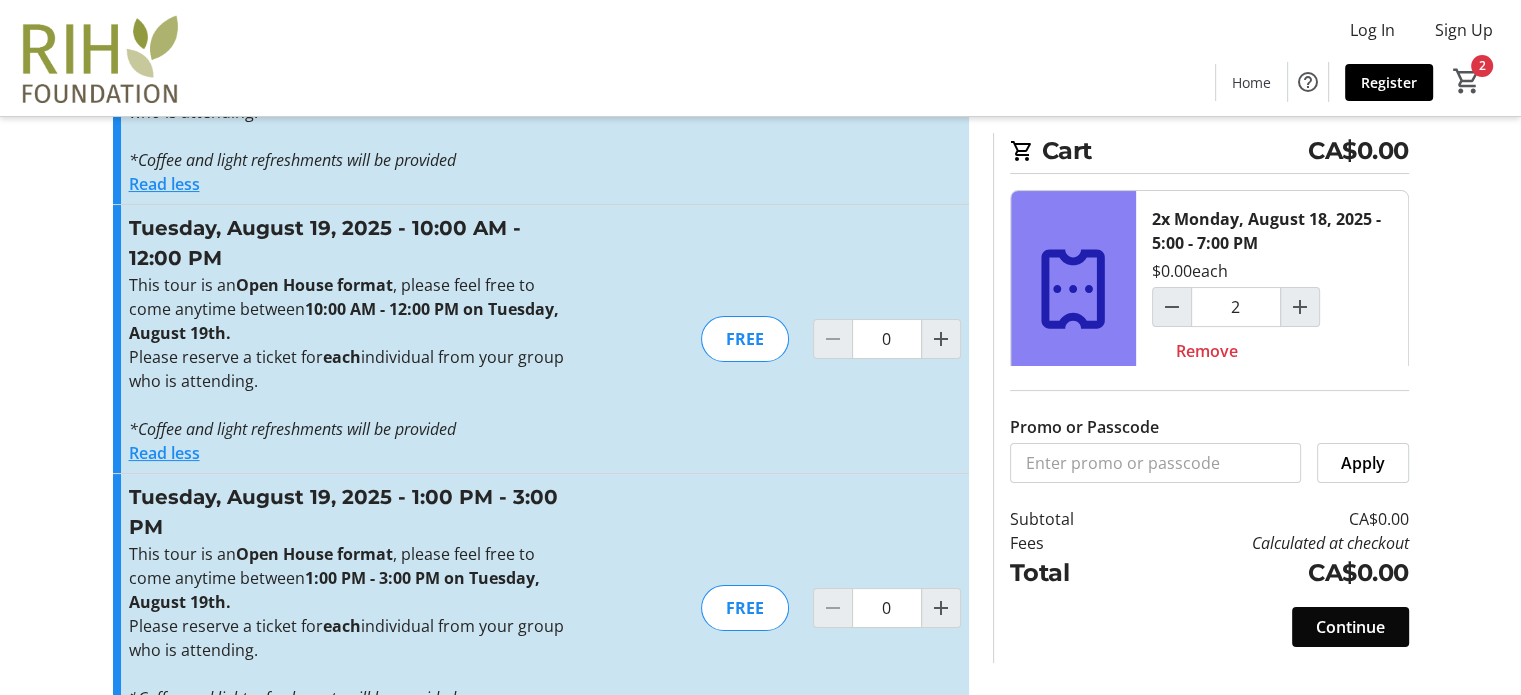 click on "Continue" 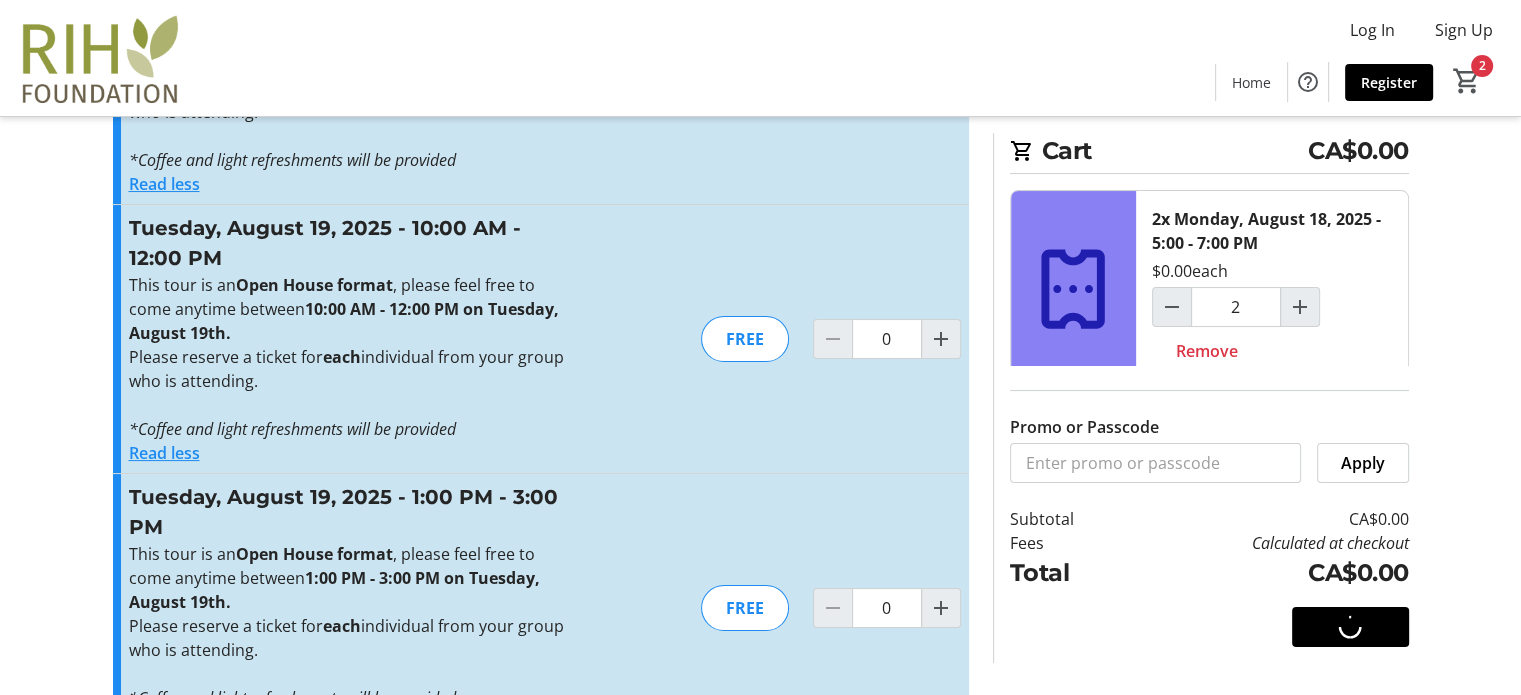 scroll, scrollTop: 0, scrollLeft: 0, axis: both 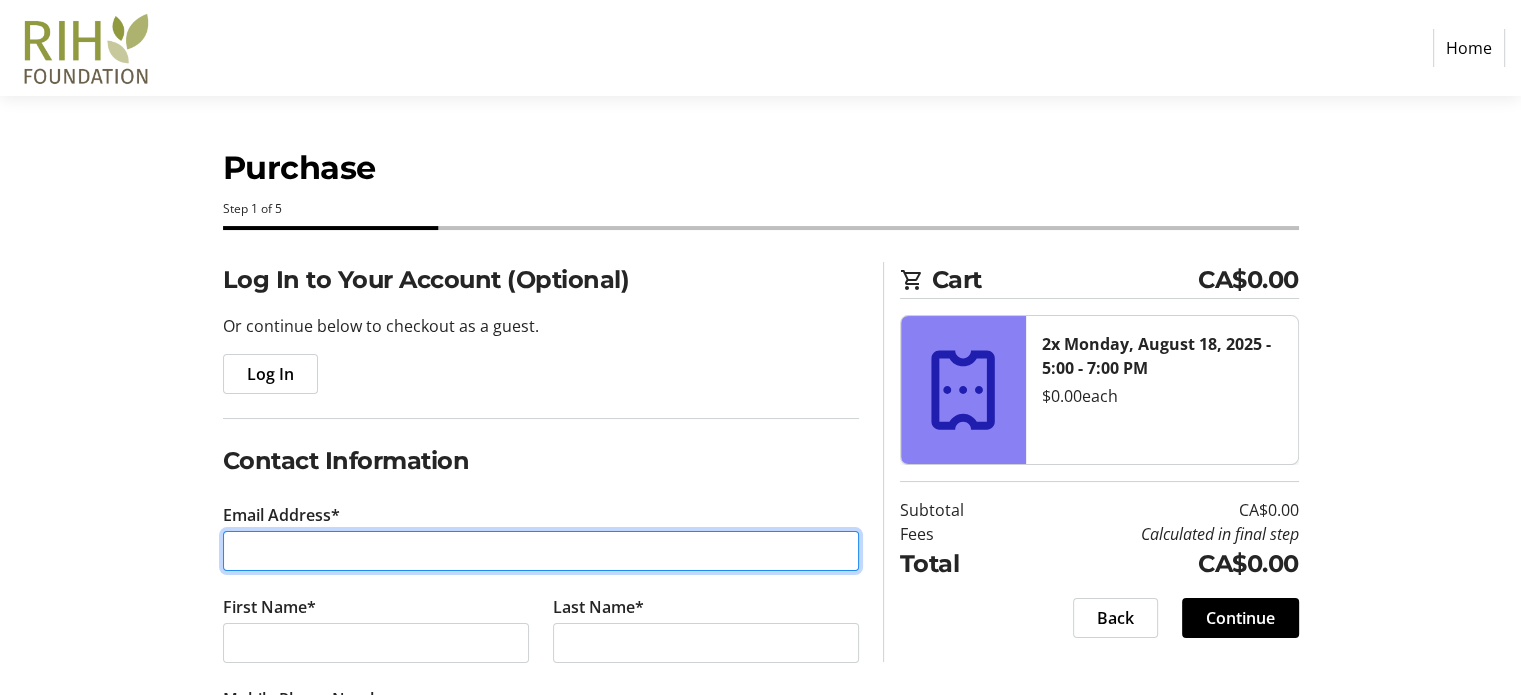 click on "Email Address*" at bounding box center (541, 551) 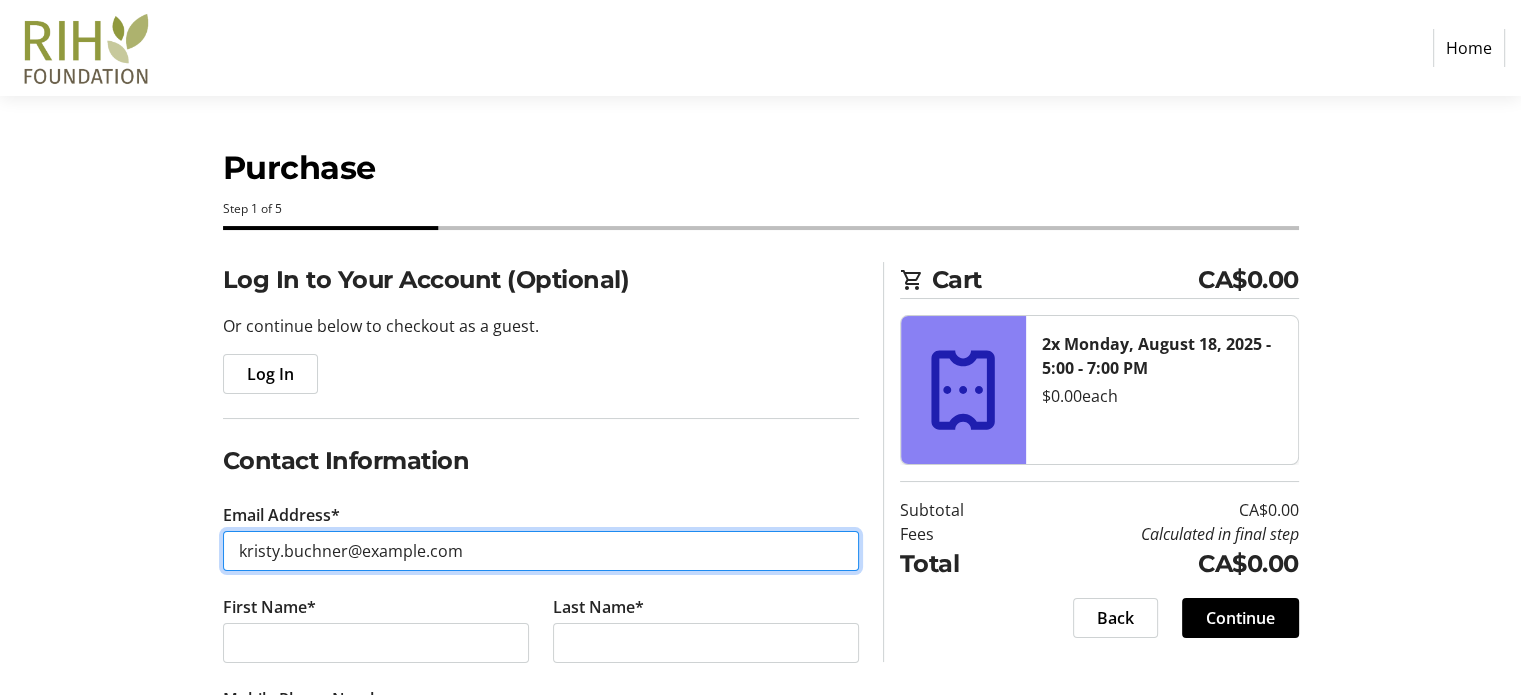 type on "kristy.buchner@example.com" 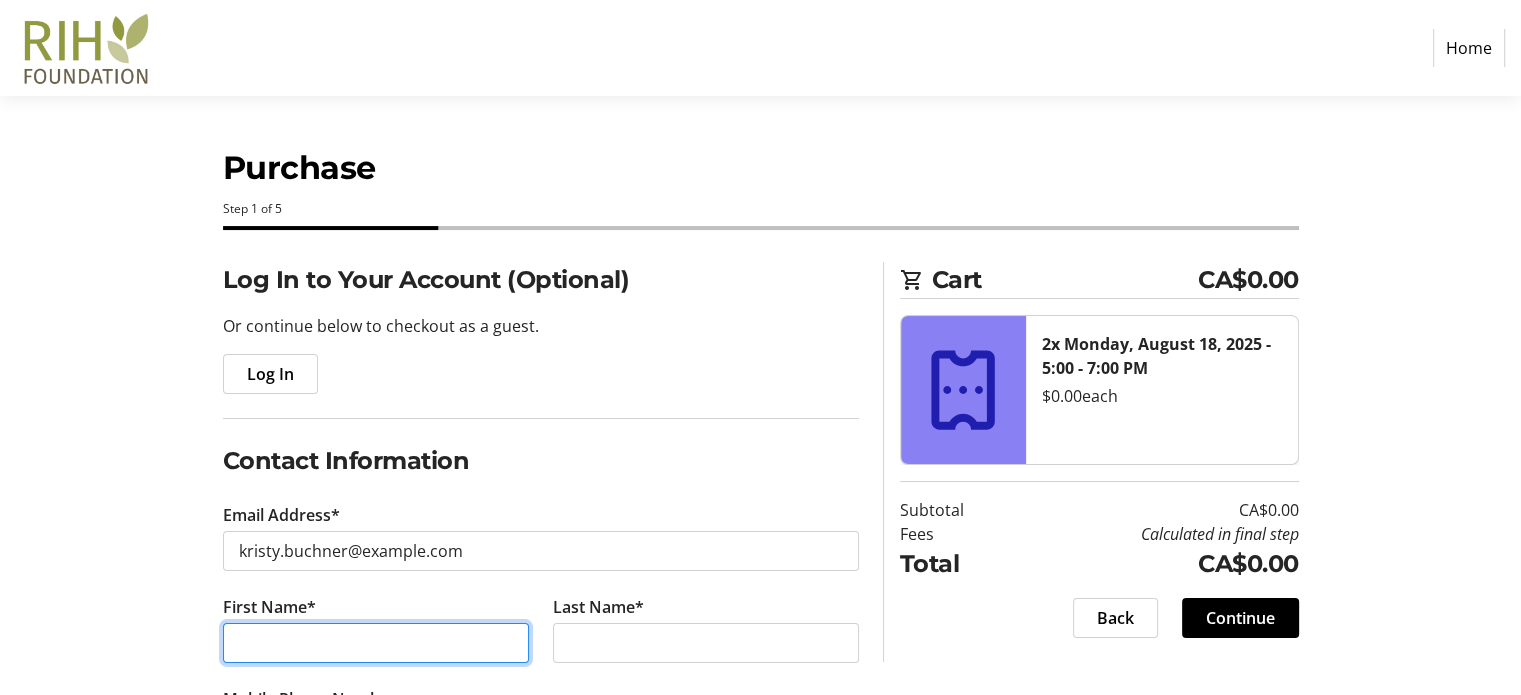 click on "First Name*" at bounding box center (376, 643) 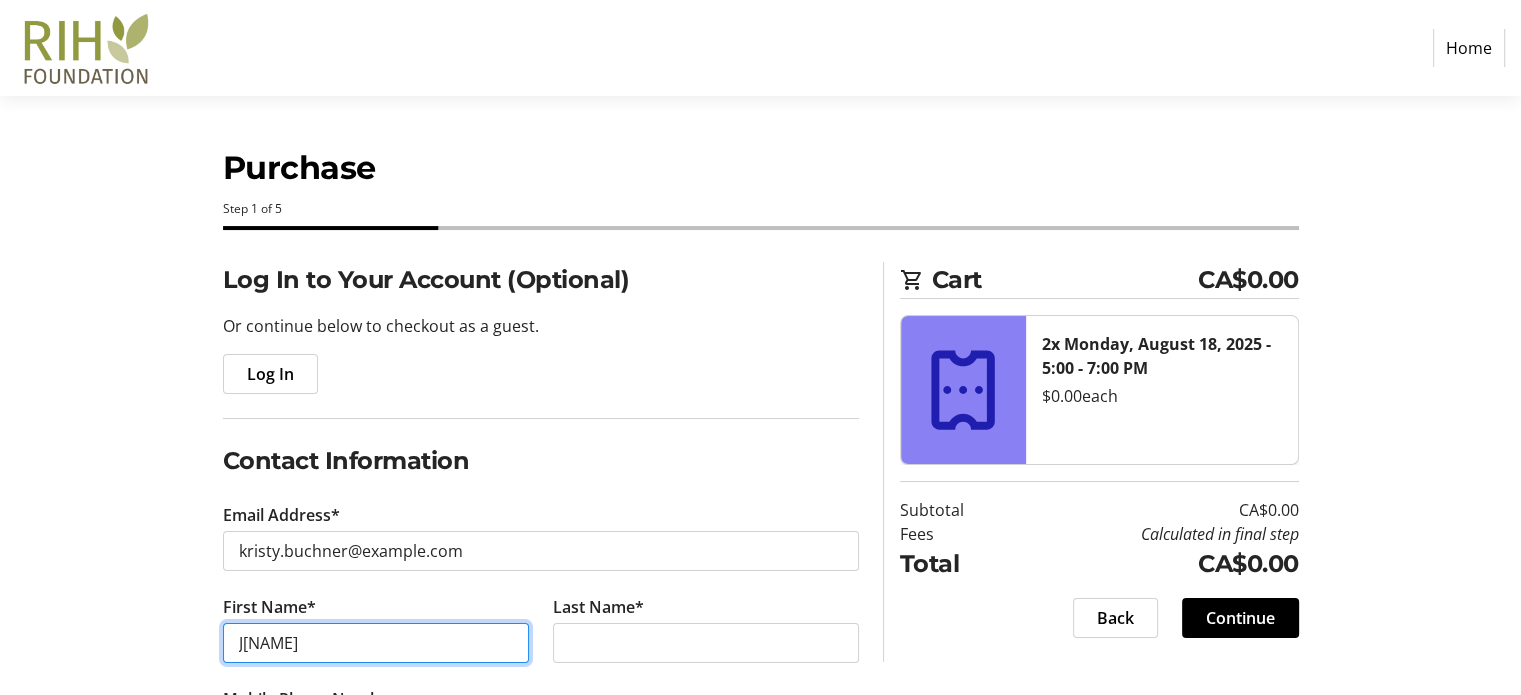 type on "J" 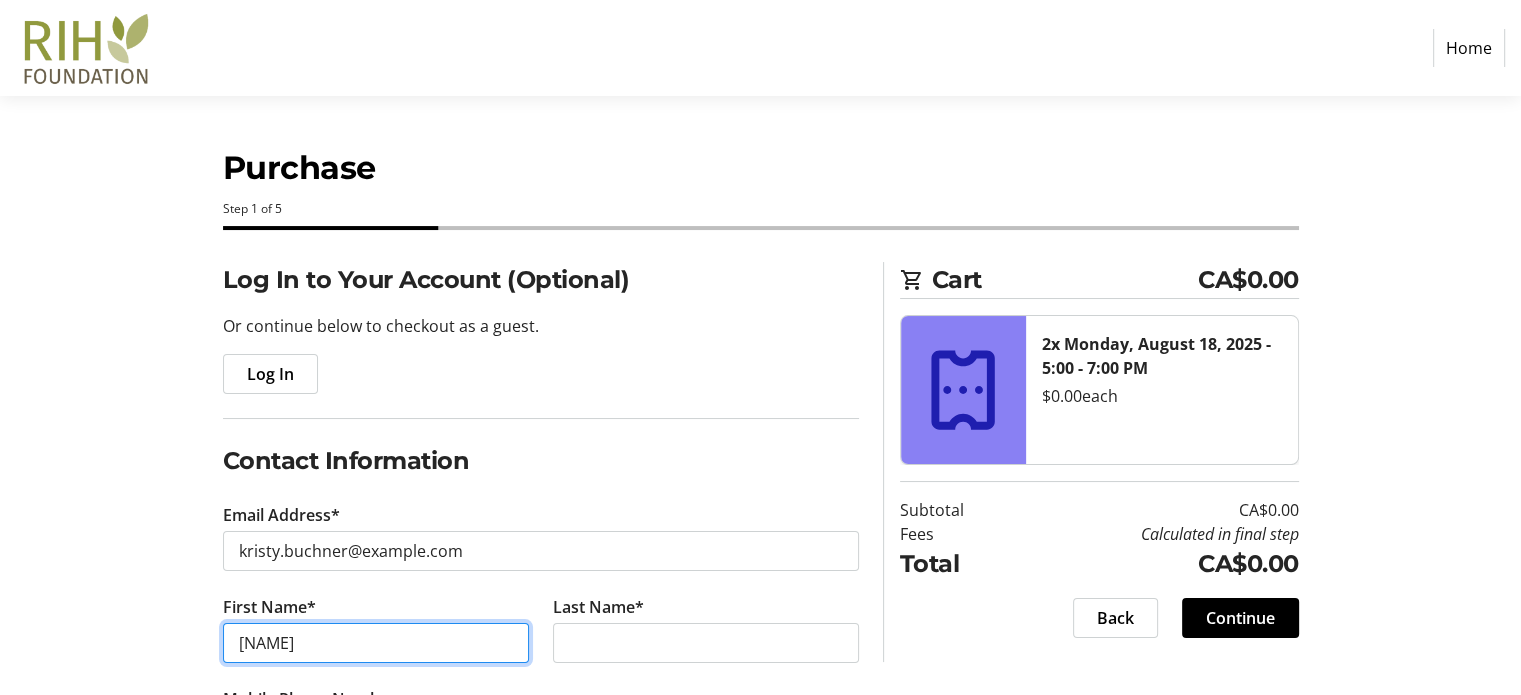type on "[NAME]" 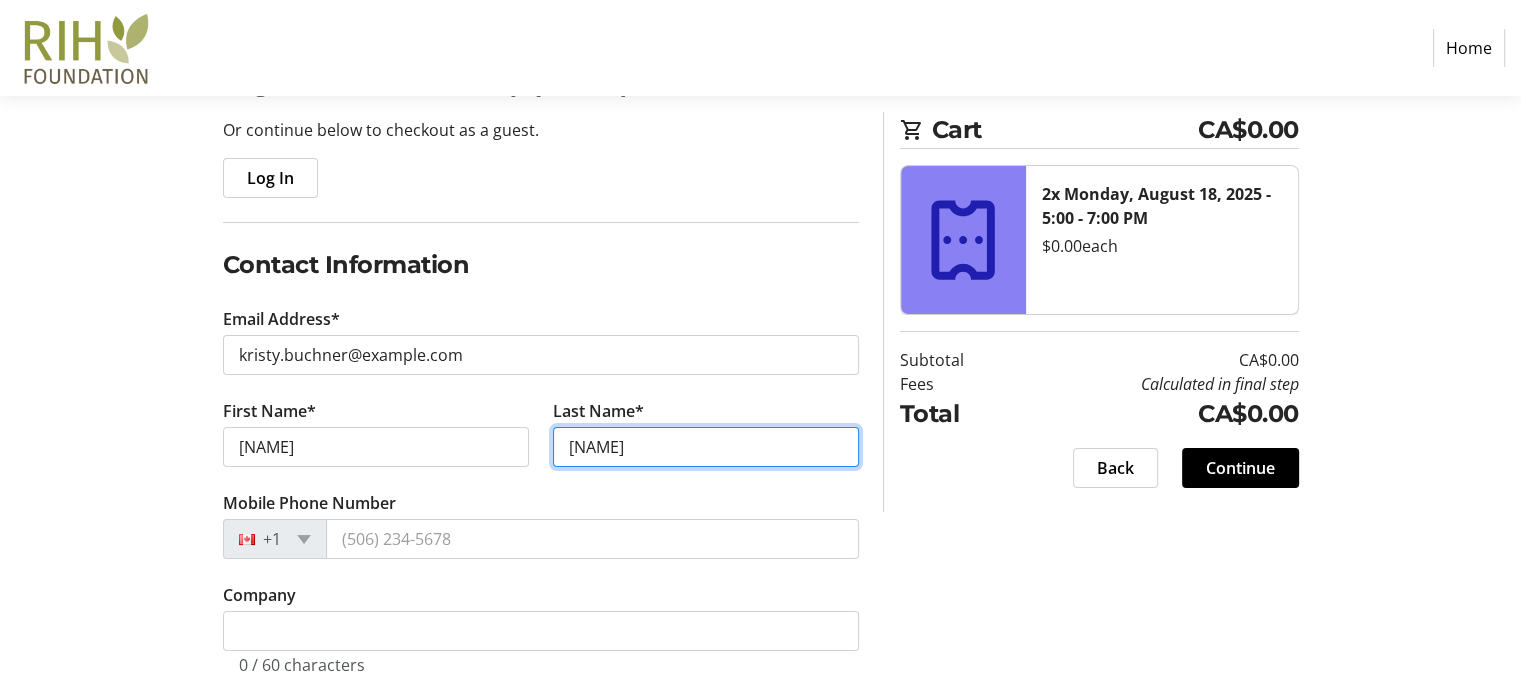 scroll, scrollTop: 200, scrollLeft: 0, axis: vertical 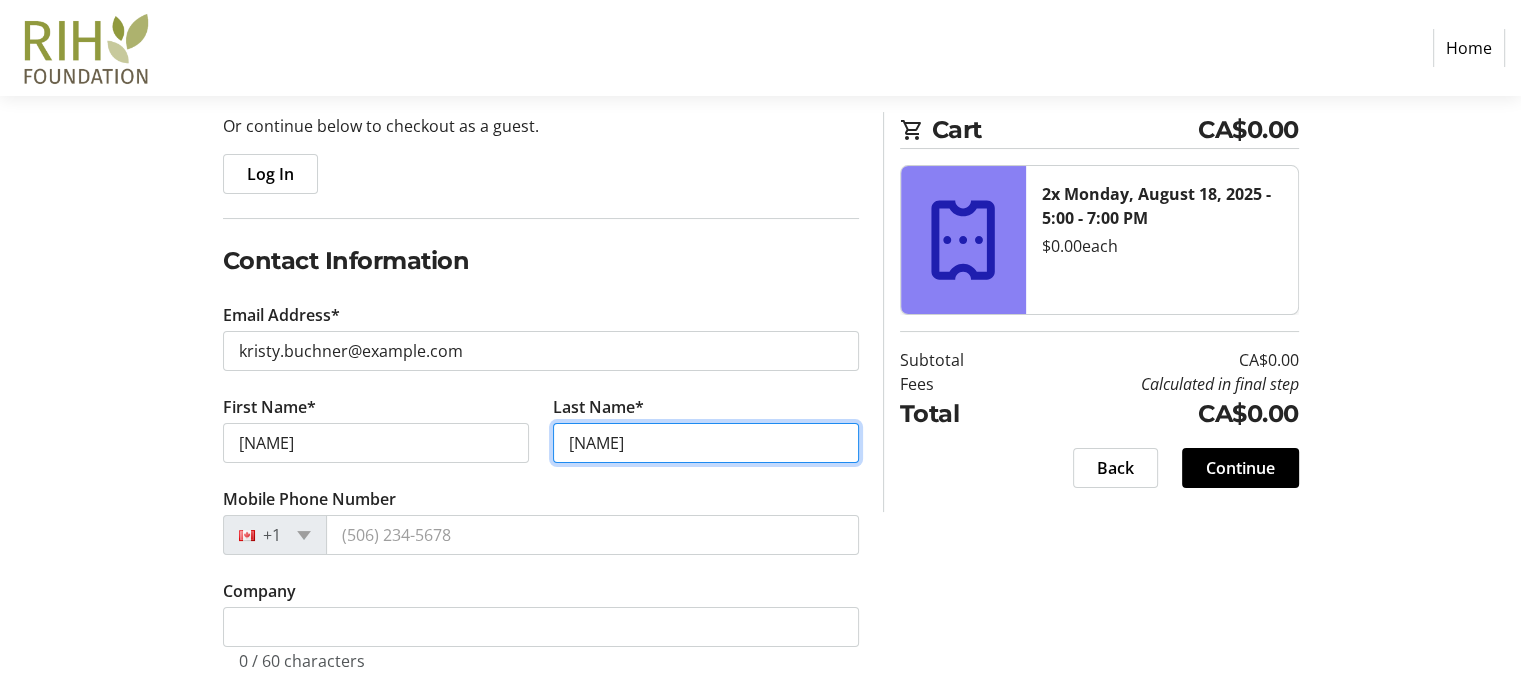 type on "[NAME]" 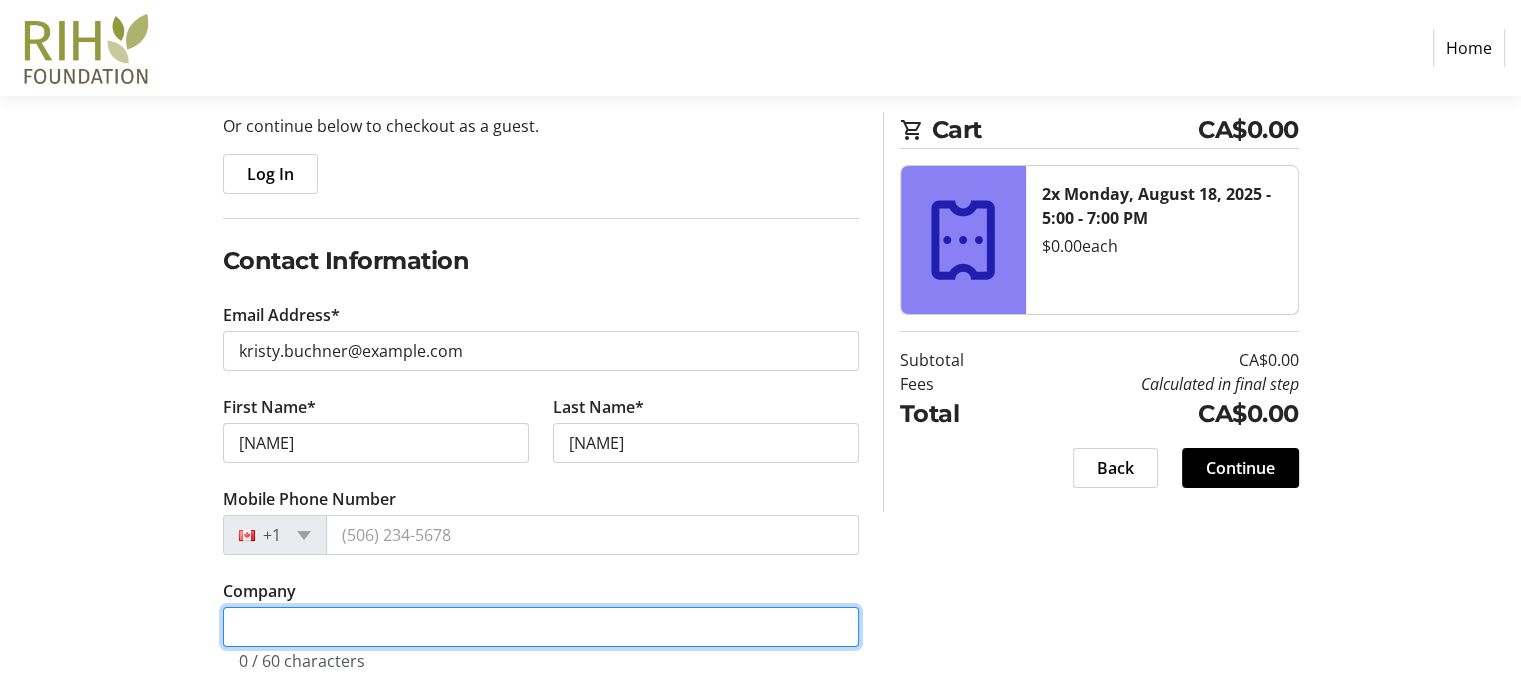 click on "Company" at bounding box center [541, 627] 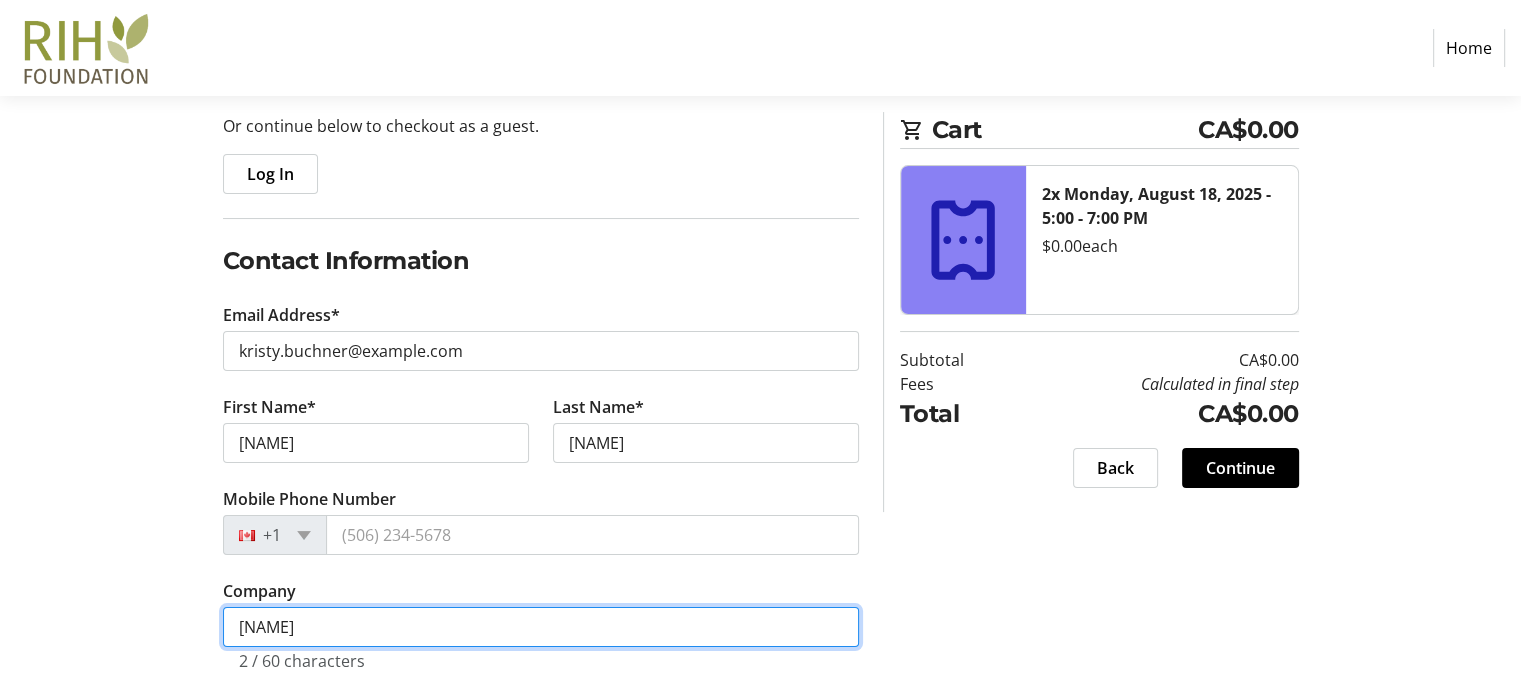 type on "k" 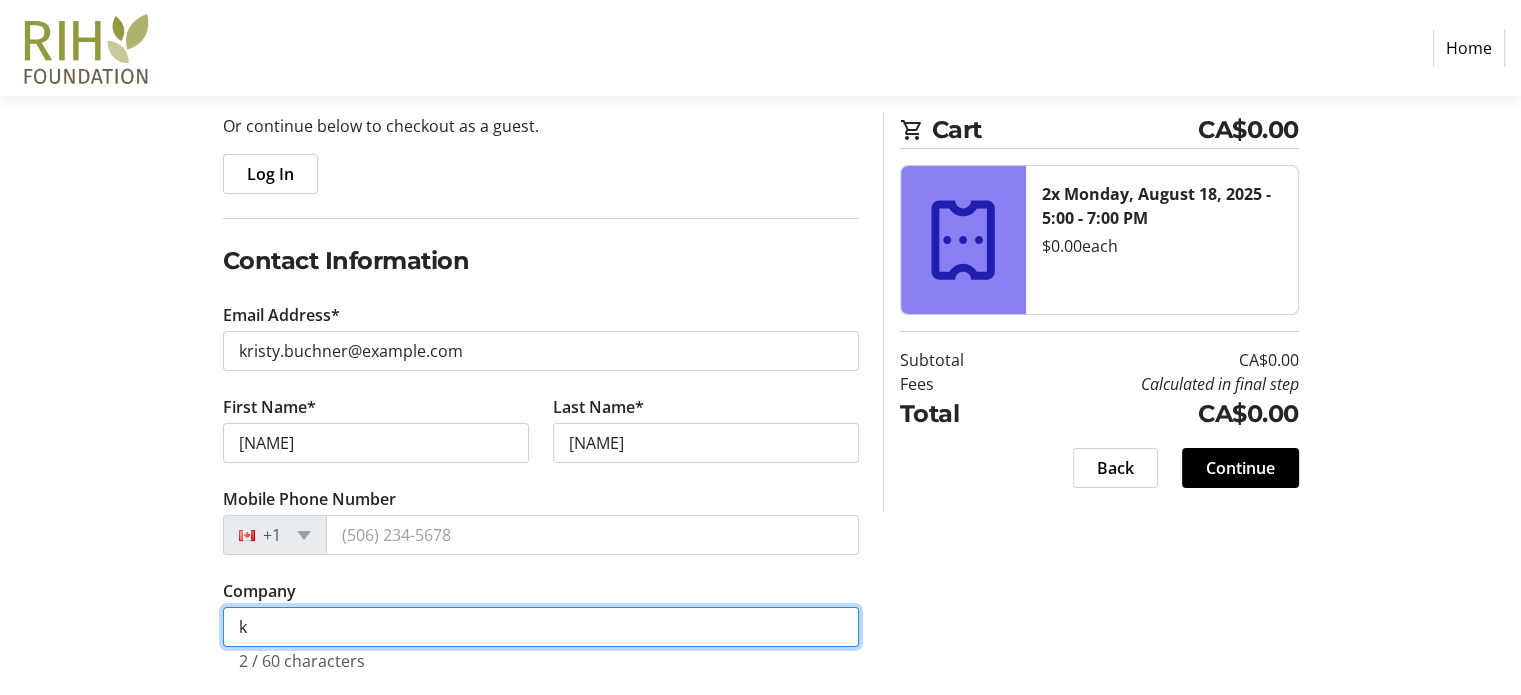 type 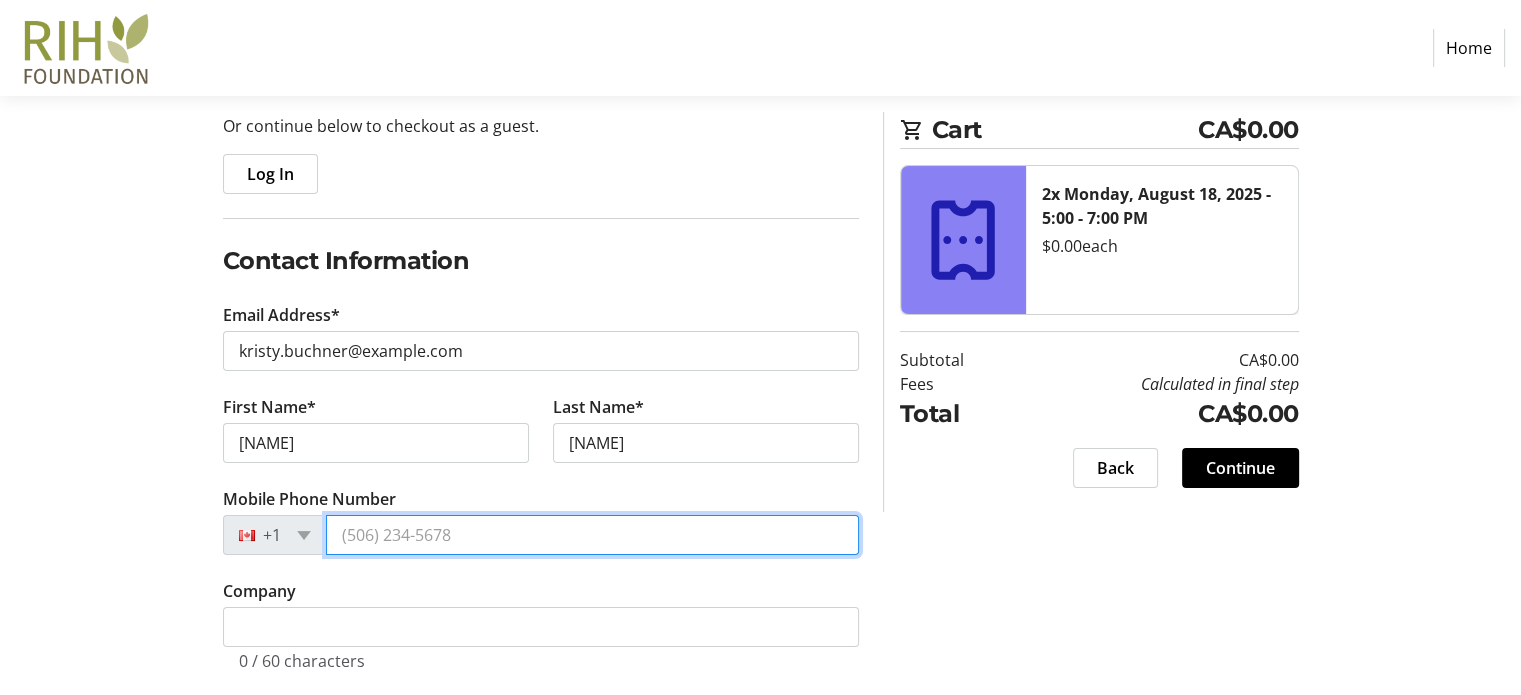 click on "Mobile Phone Number" at bounding box center (592, 535) 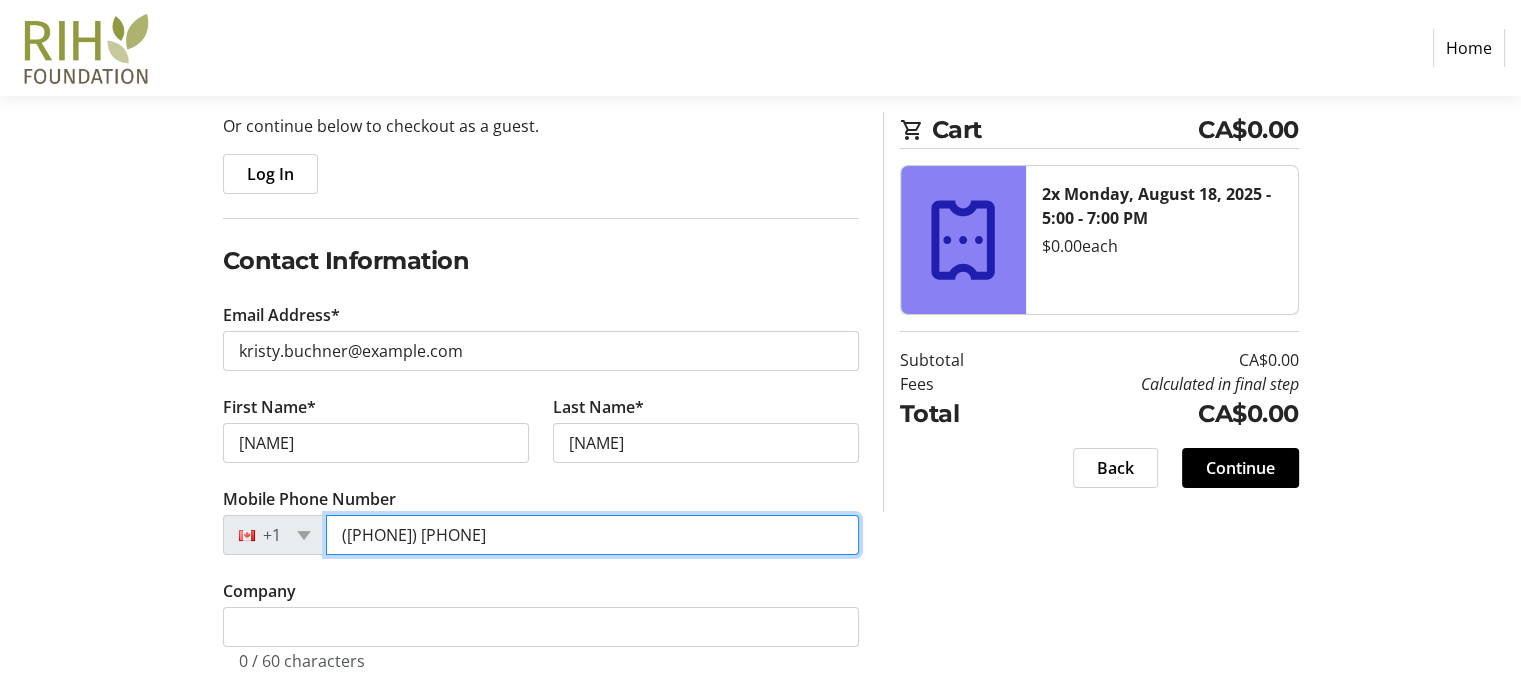 type on "([PHONE]) [PHONE]" 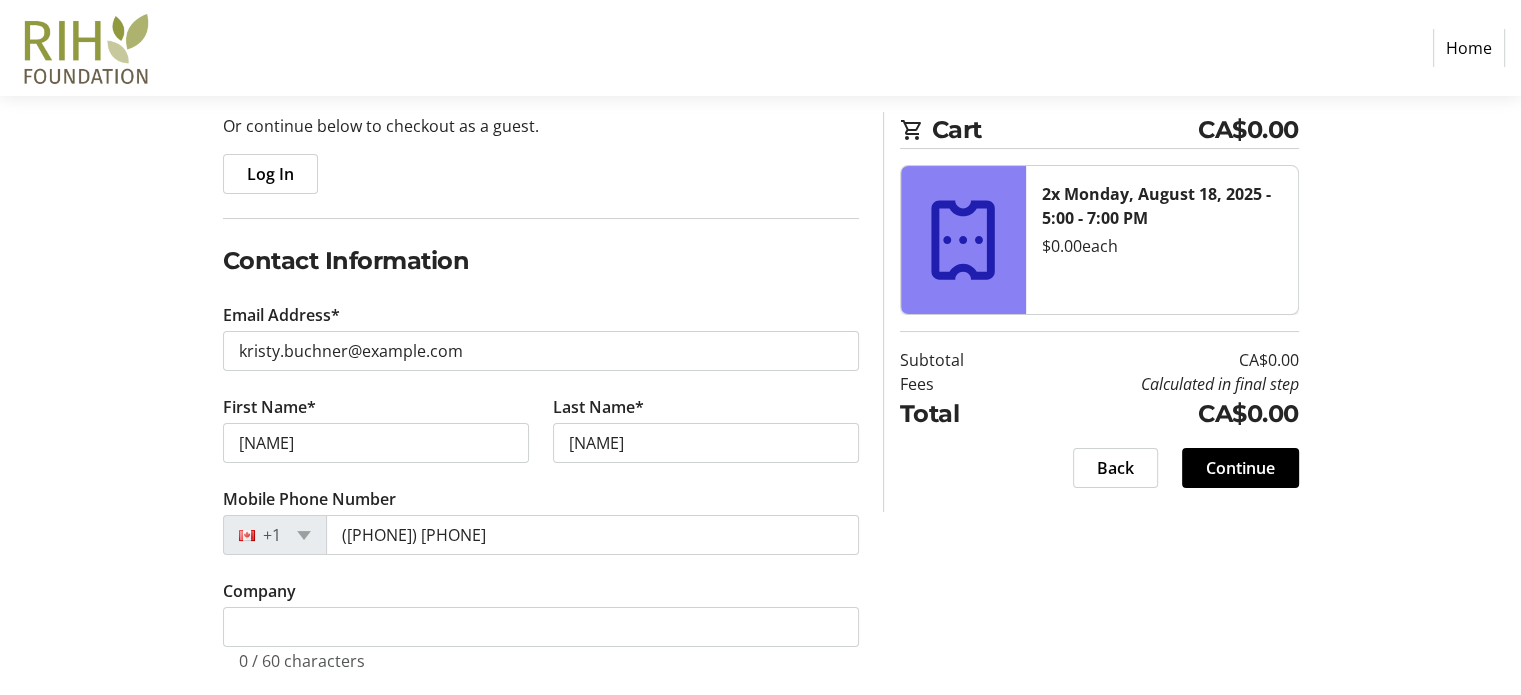 click on "Log In to Your Account (Optional) Or continue below to checkout as a guest.  Log In  Contact Information Email Address* kristy.buchner@example.com First Name* Kristy Last Name* Buchner  Mobile Phone Number  +1 ([PHONE]) [PHONE]  Company  0 / 60 characters Cart CA$0.00 2x Monday, August 18, 2025 - 5:00 - 7:00 PM  $0.00   each  Subtotal  CA$0.00  Fees  Calculated in final step  Total  CA$0.00   Back   Continue" 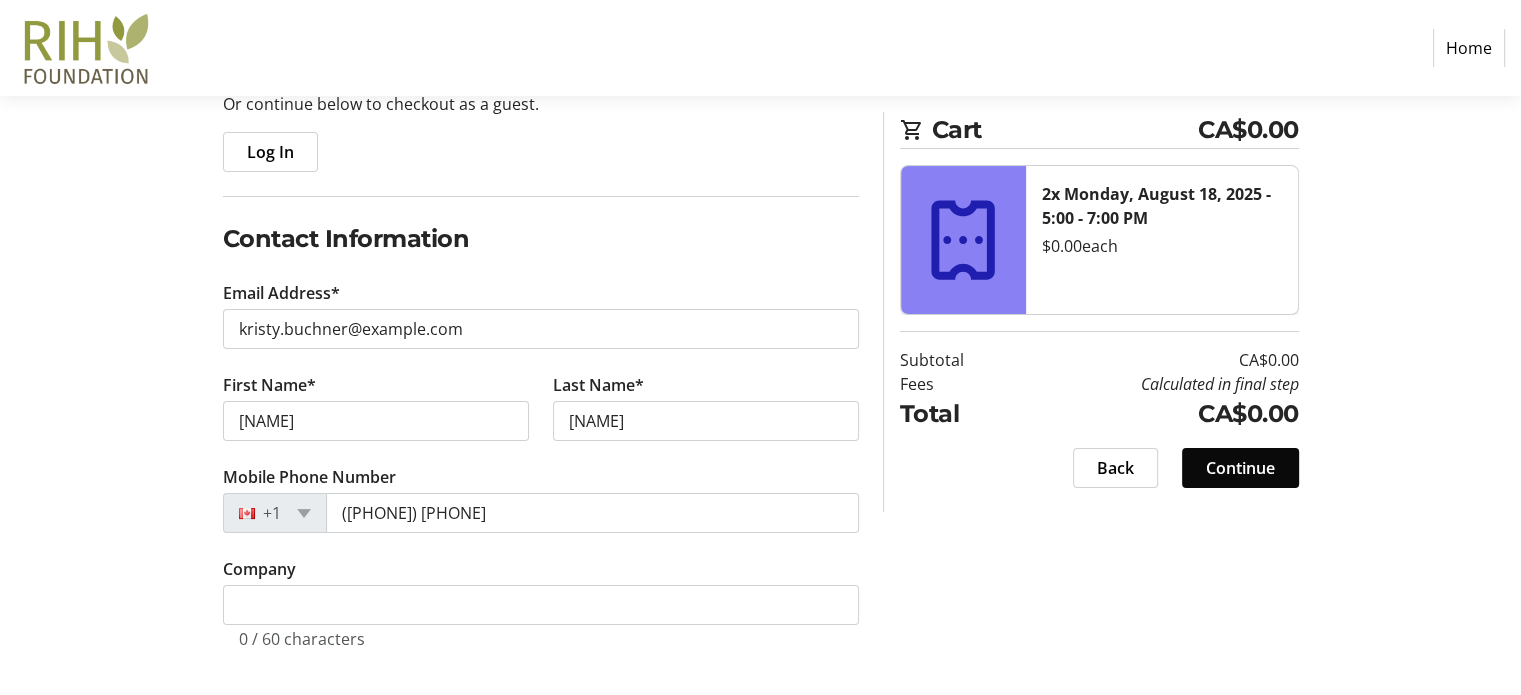 click on "Continue" 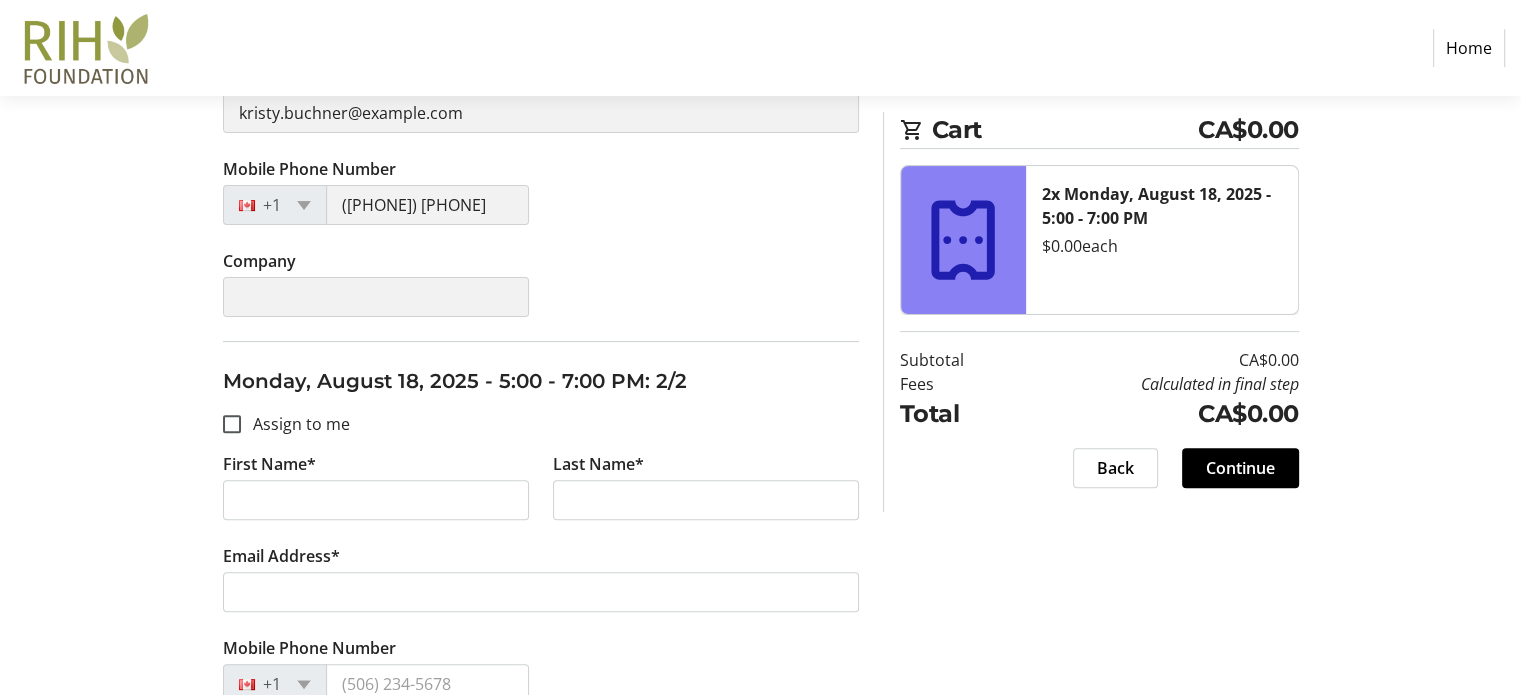 scroll, scrollTop: 600, scrollLeft: 0, axis: vertical 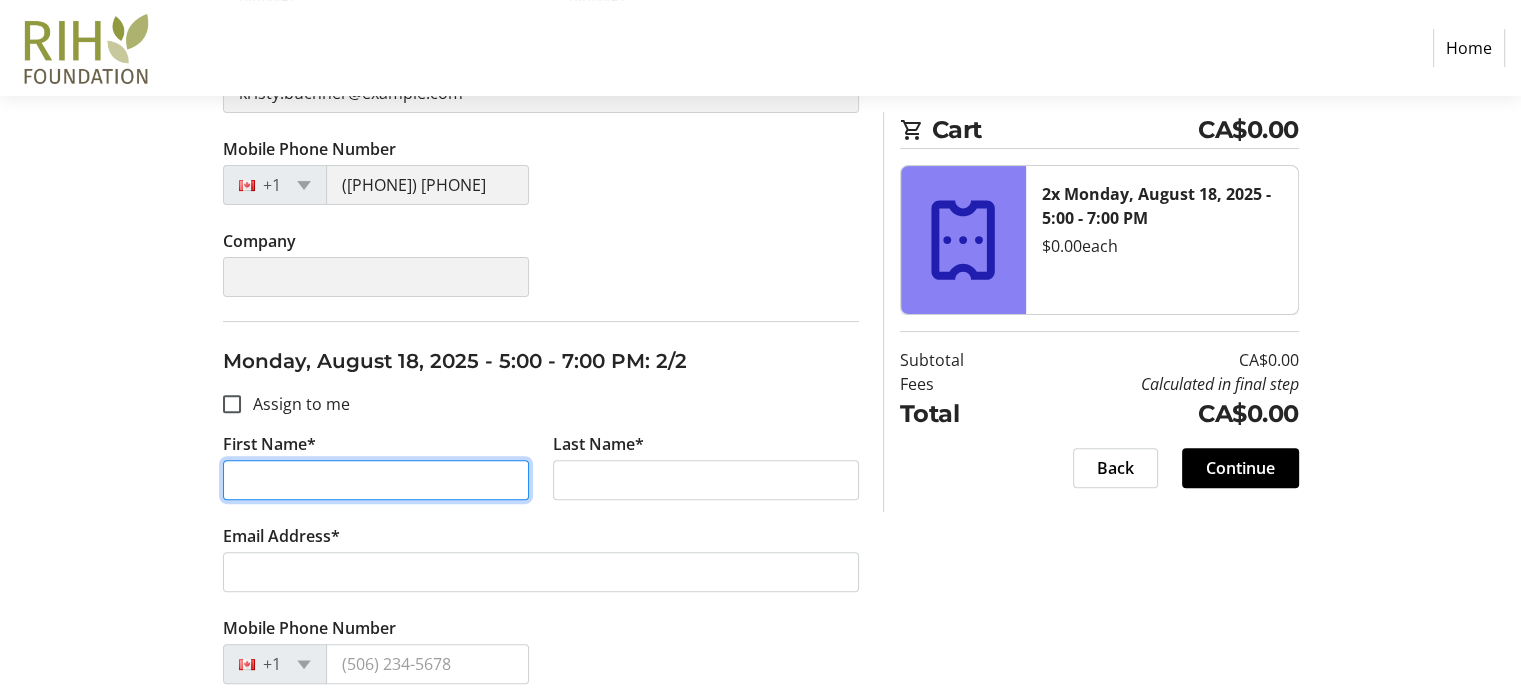 click on "First Name*" at bounding box center (376, 480) 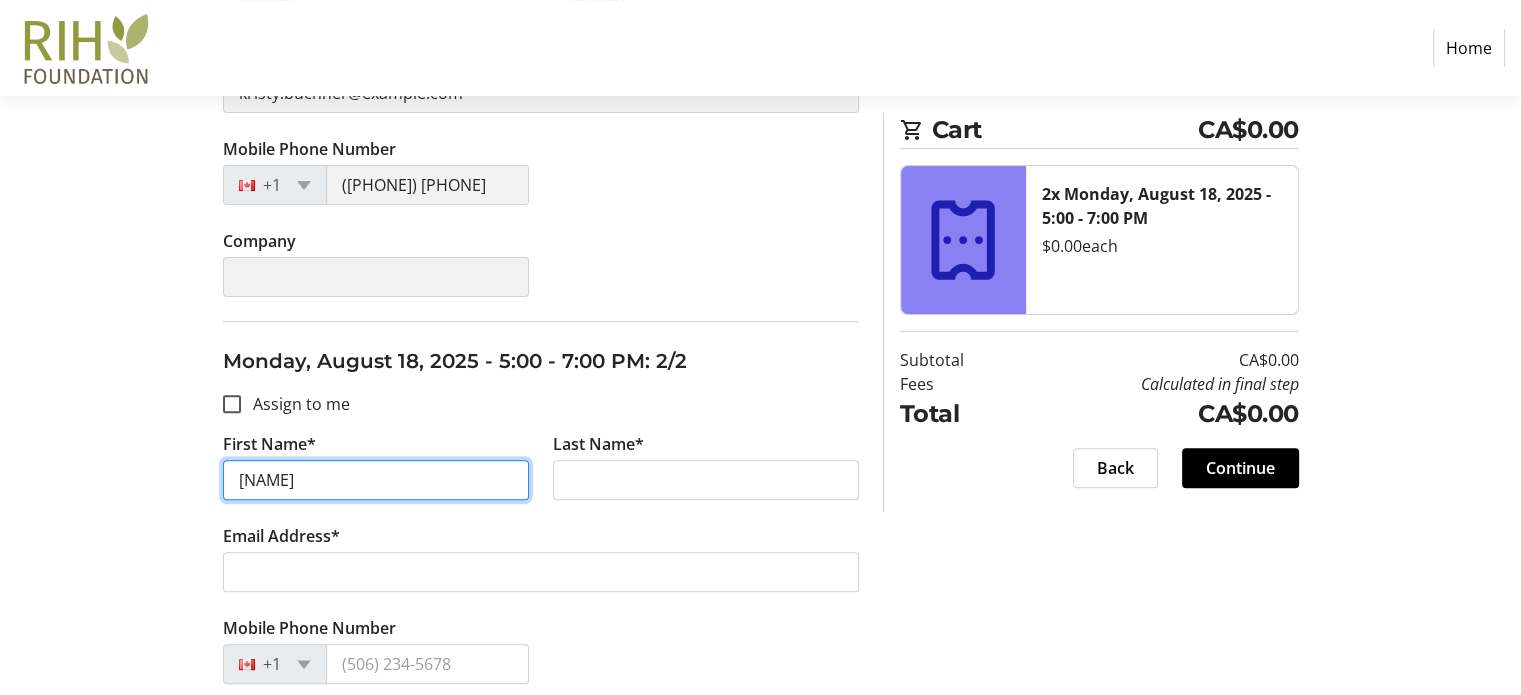 type on "[NAME]" 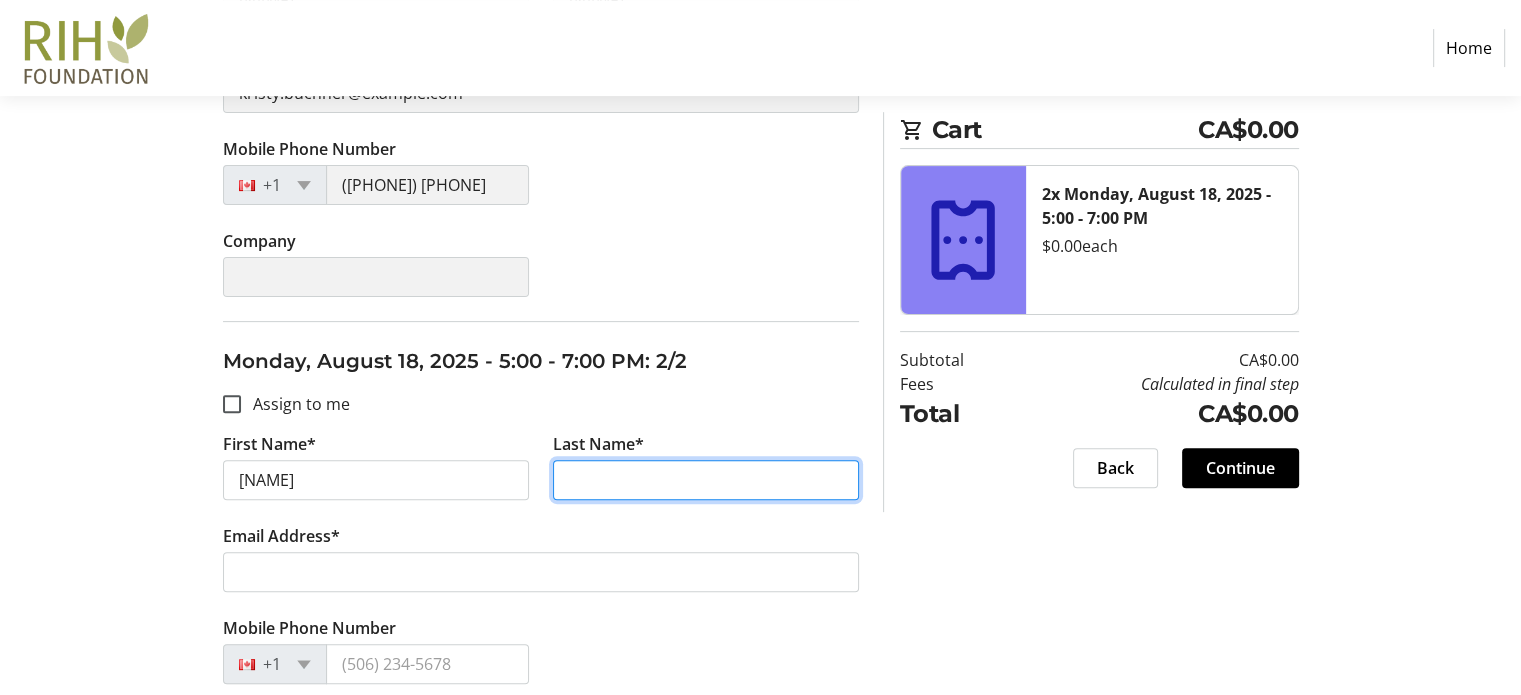 type on "K" 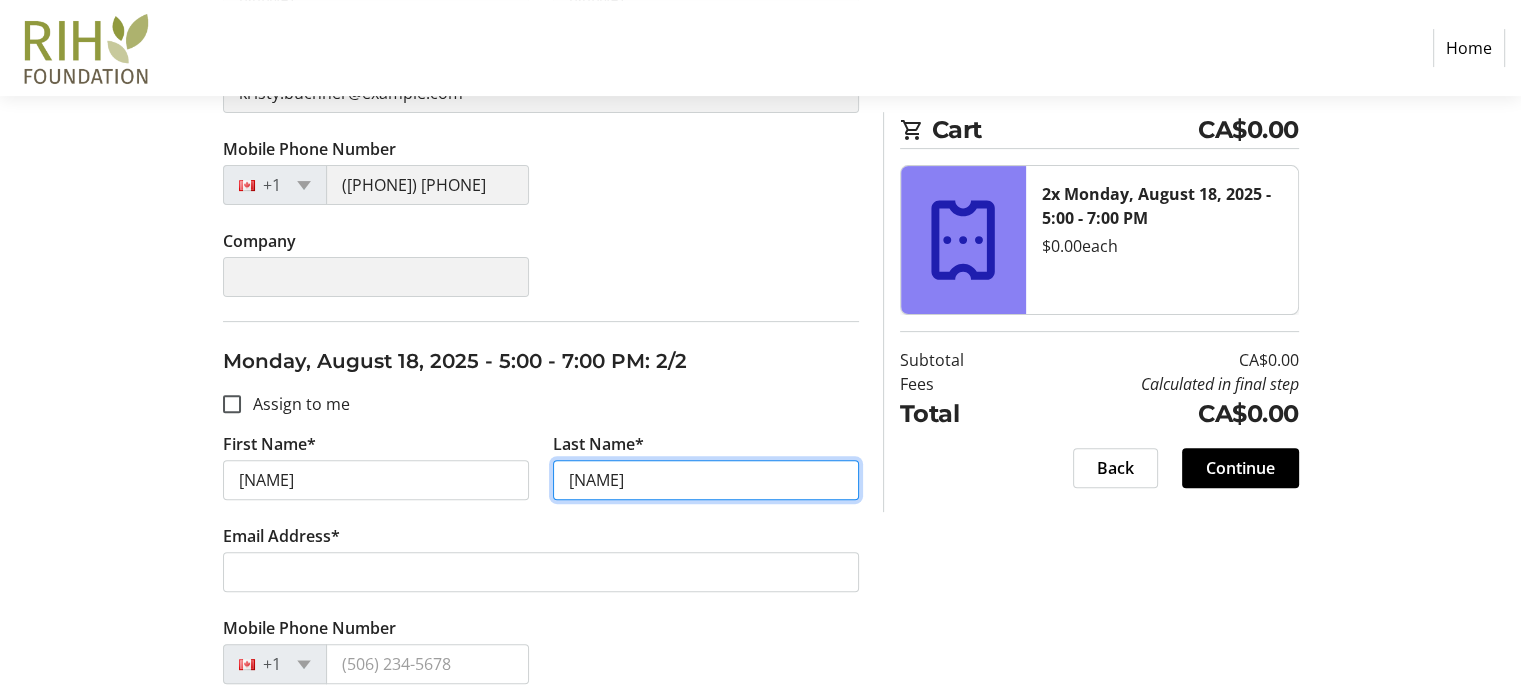 type on "[NAME]" 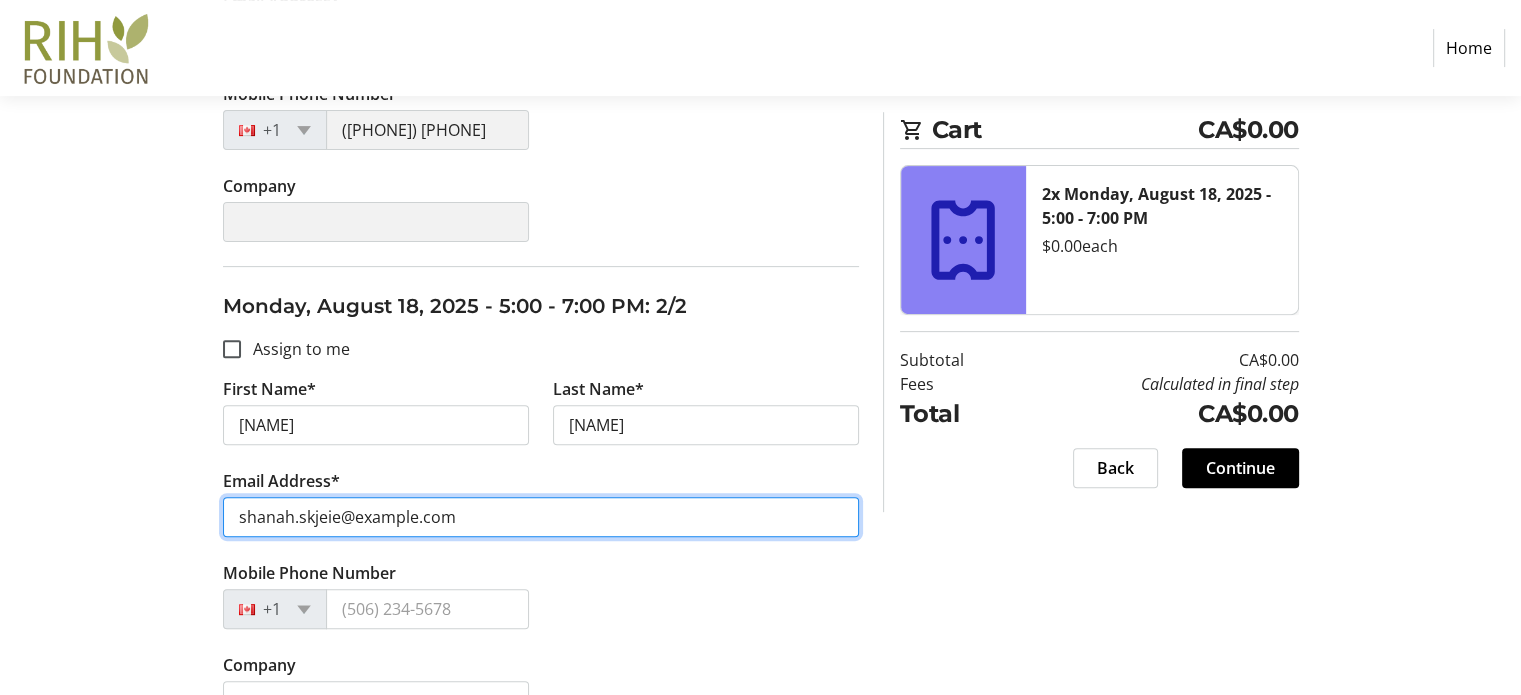 scroll, scrollTop: 702, scrollLeft: 0, axis: vertical 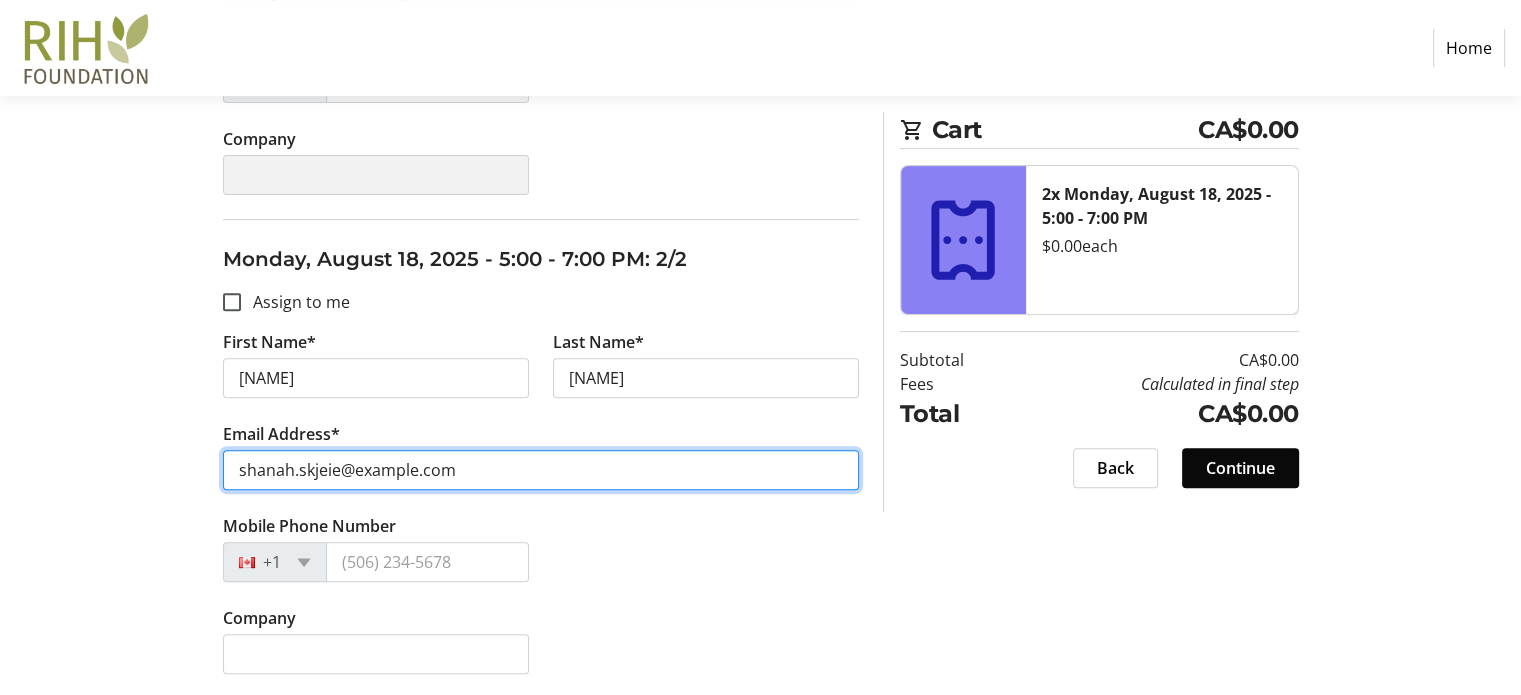 type on "shanah.skjeie@example.com" 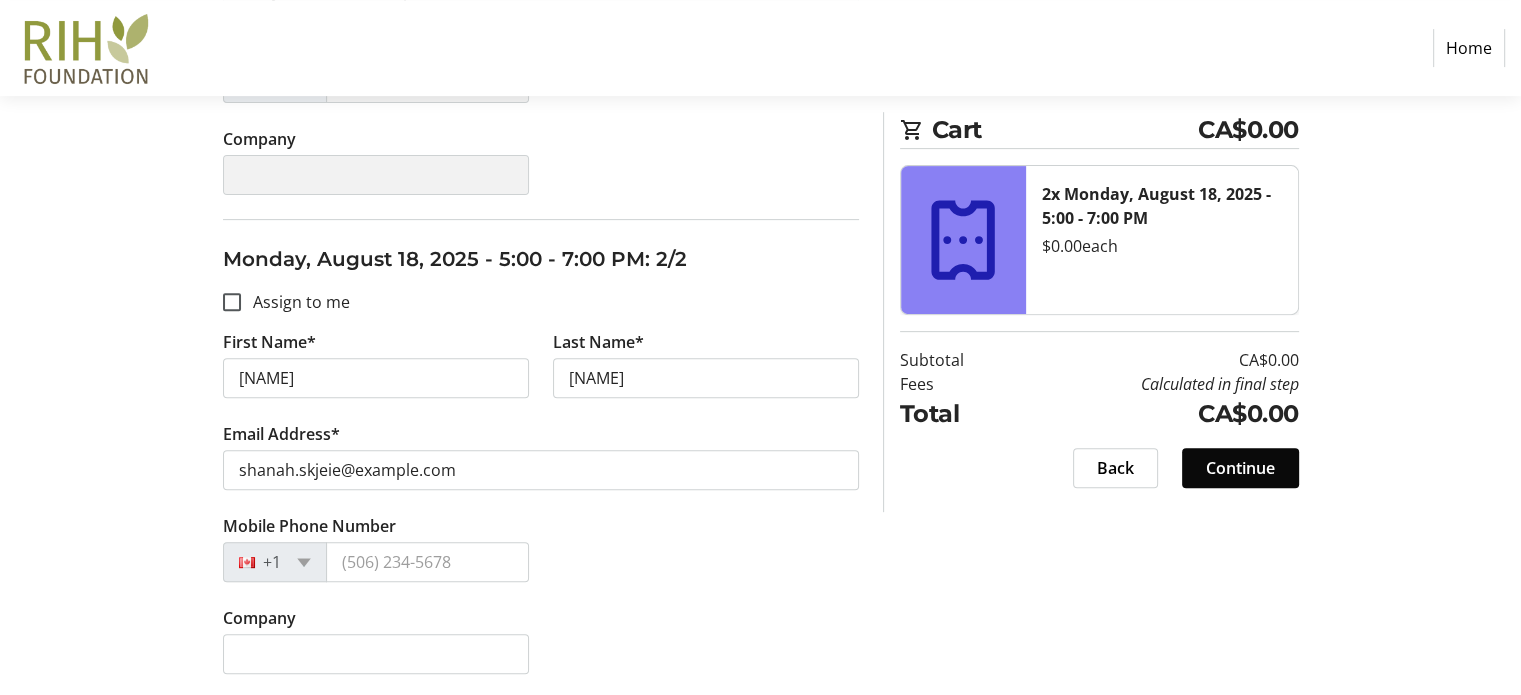 click on "Continue" 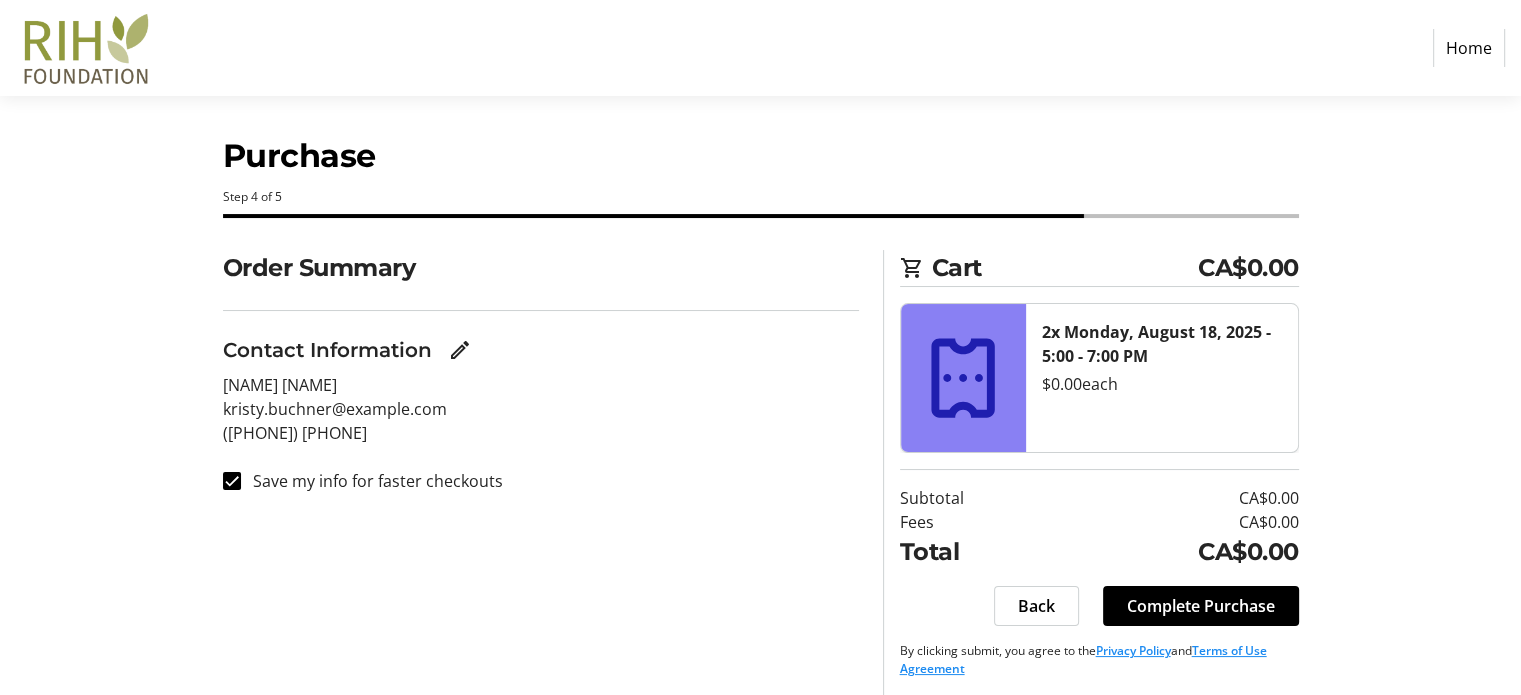 scroll, scrollTop: 0, scrollLeft: 0, axis: both 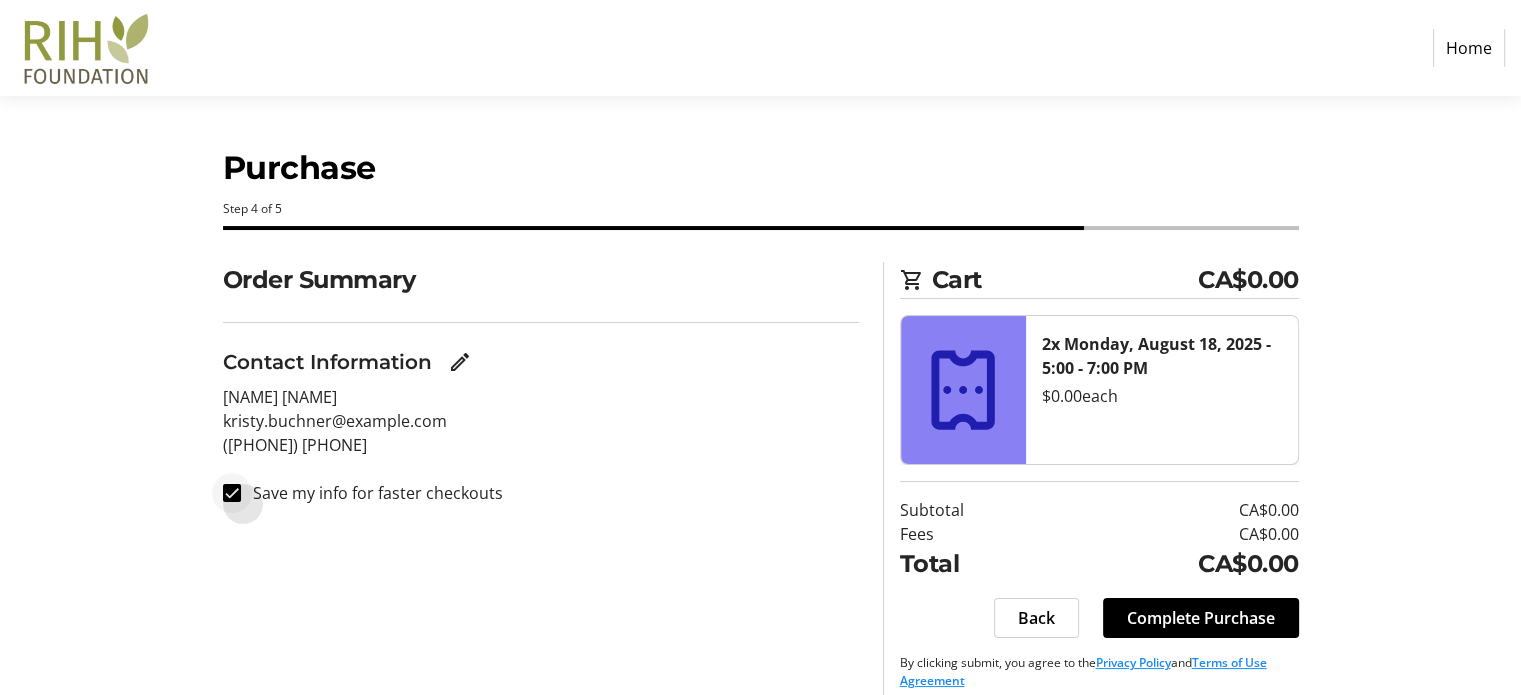 click at bounding box center (232, 493) 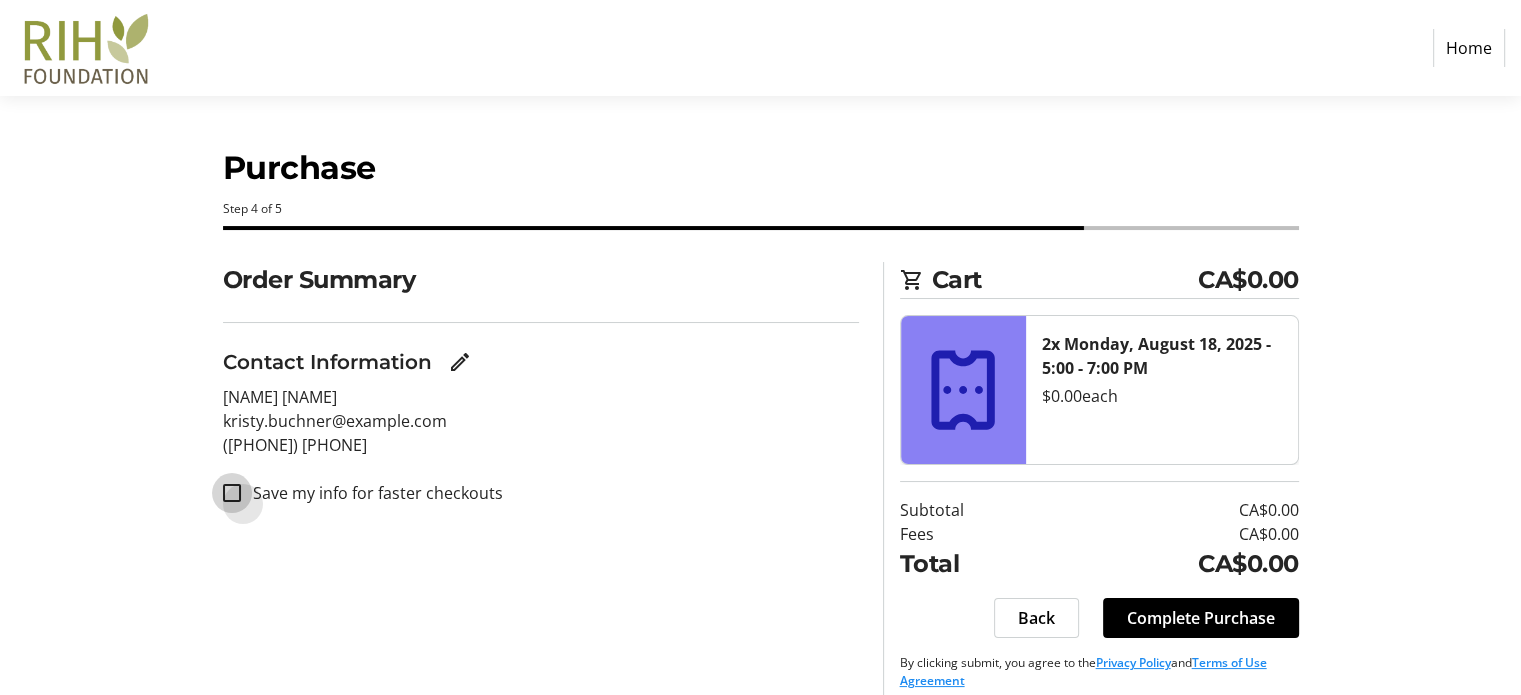 checkbox on "false" 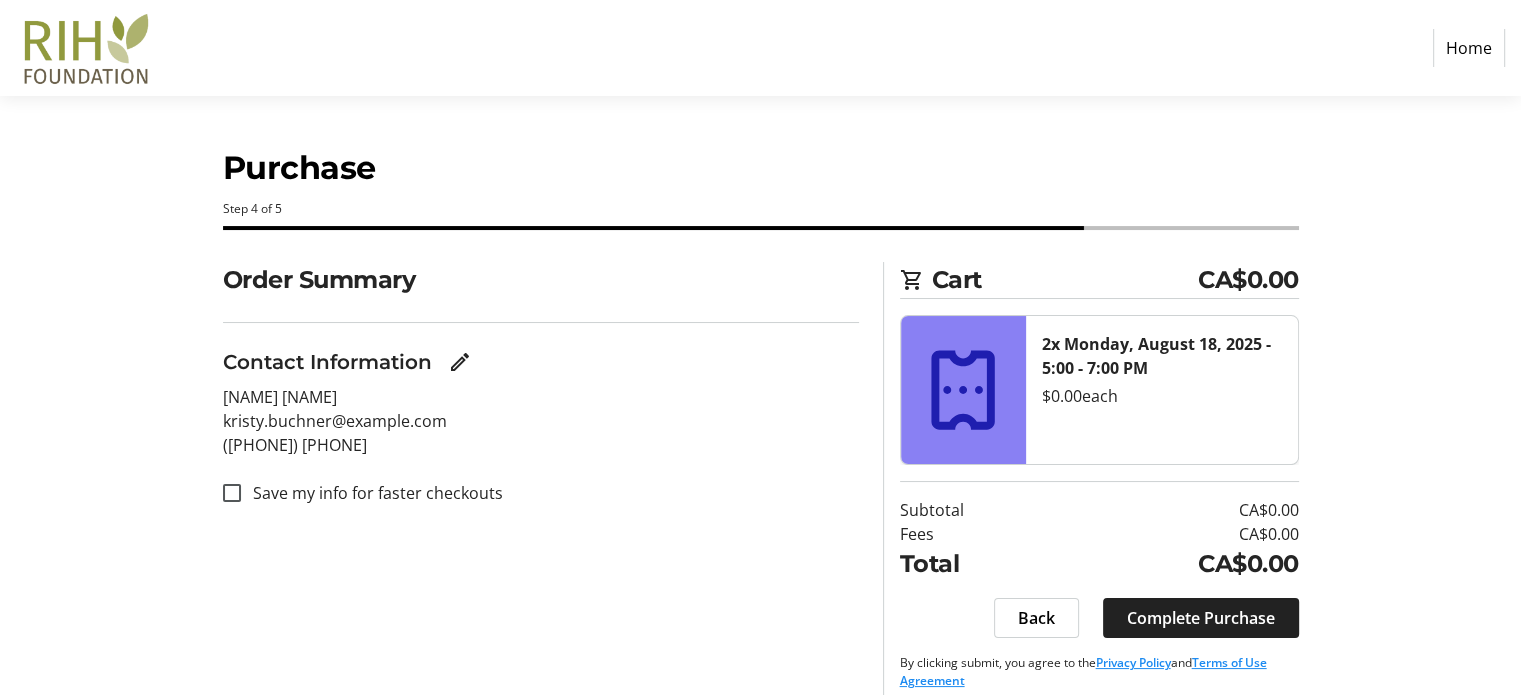 click on "Complete Purchase" 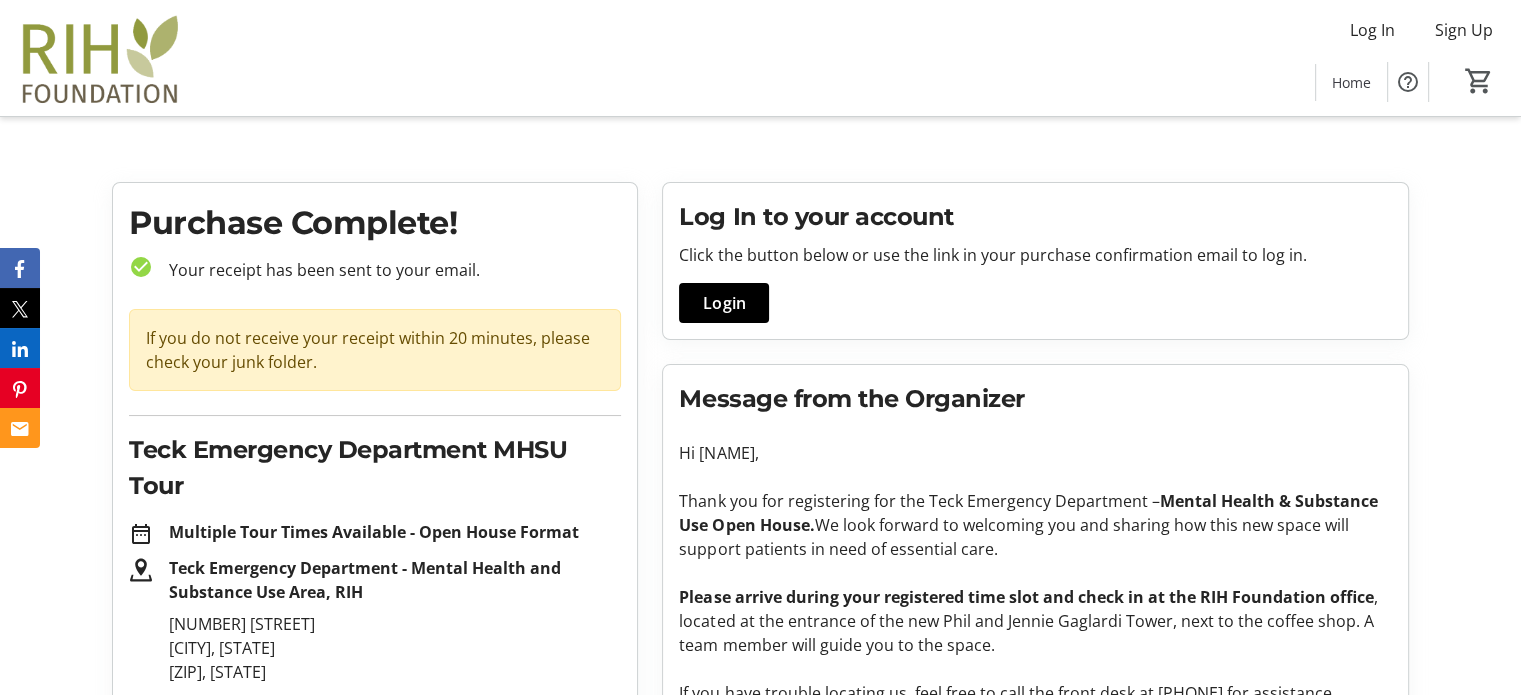 scroll, scrollTop: 260, scrollLeft: 0, axis: vertical 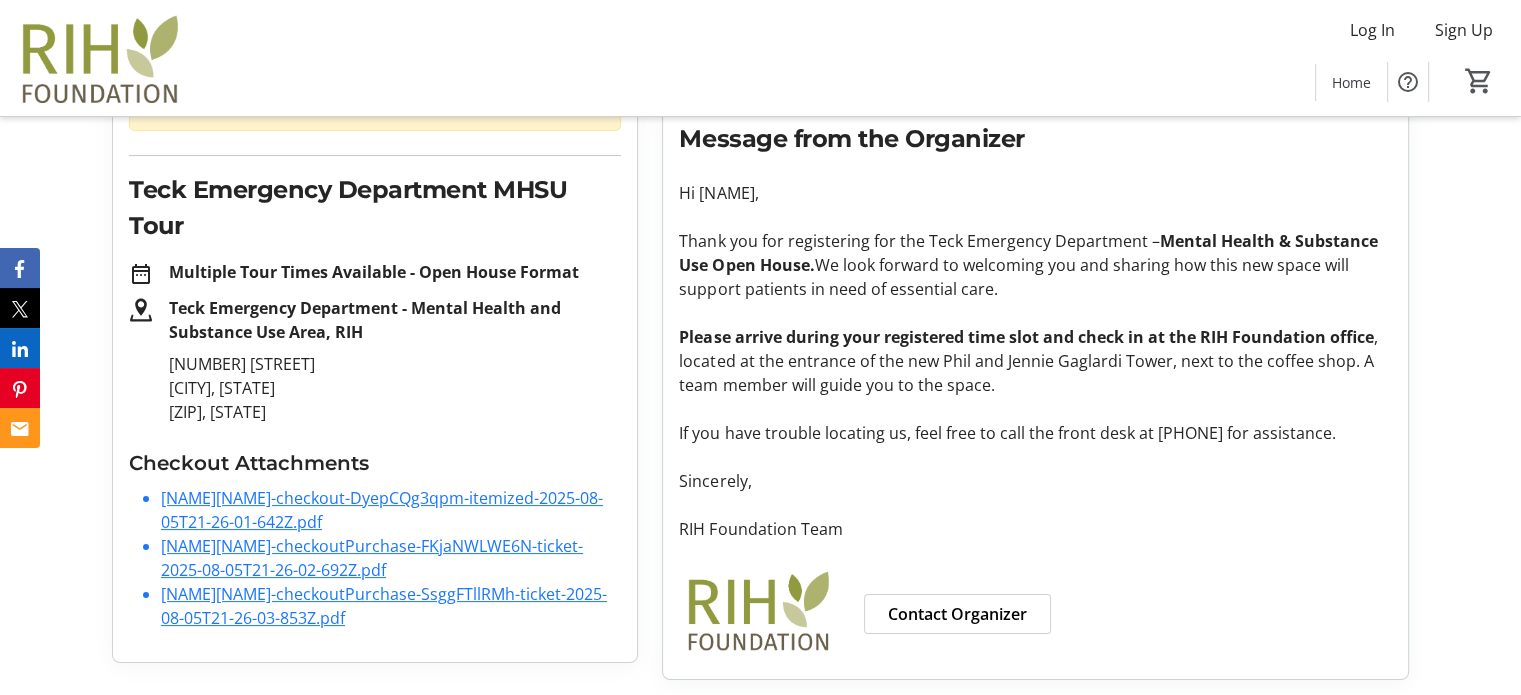 click on "[NAME][NAME]-checkoutPurchase-FKjaNWLWE6N-ticket-2025-08-05T21-26-02-692Z.pdf" 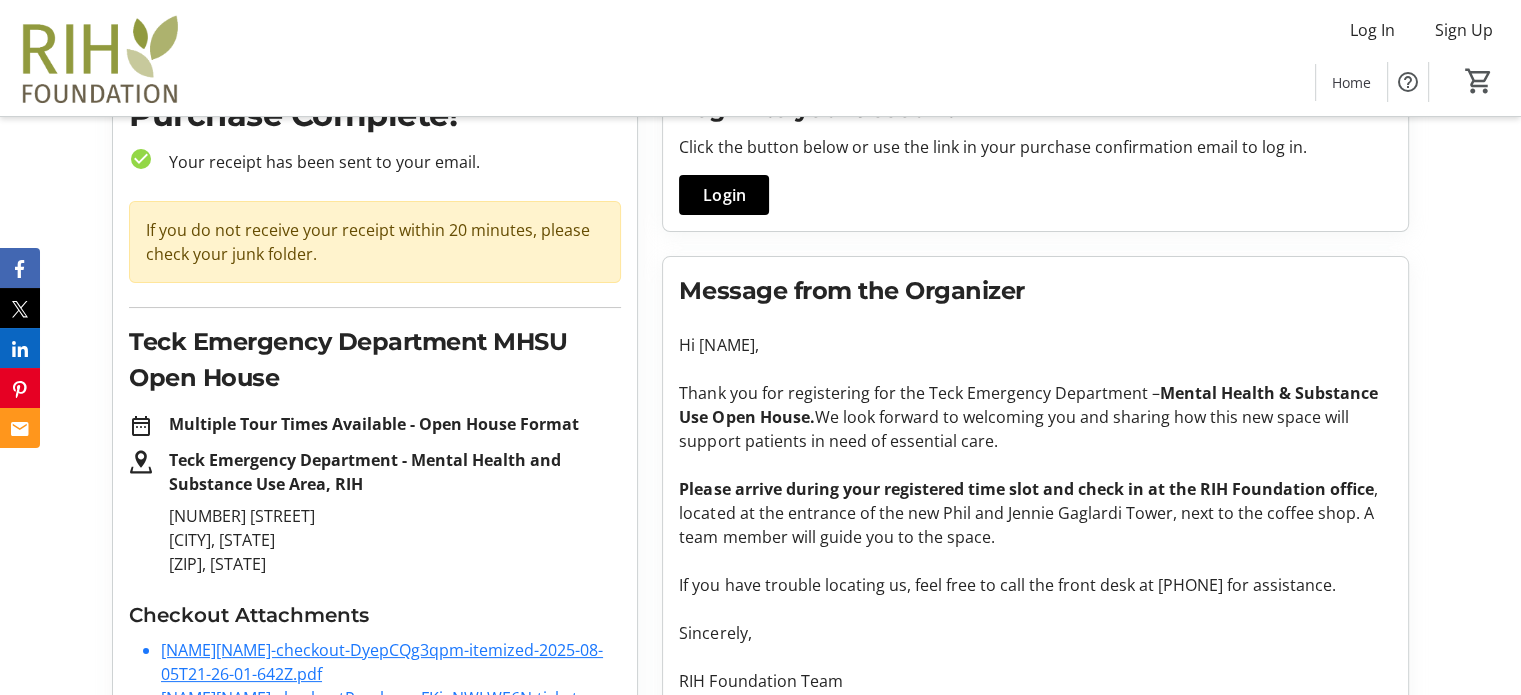 scroll, scrollTop: 0, scrollLeft: 0, axis: both 